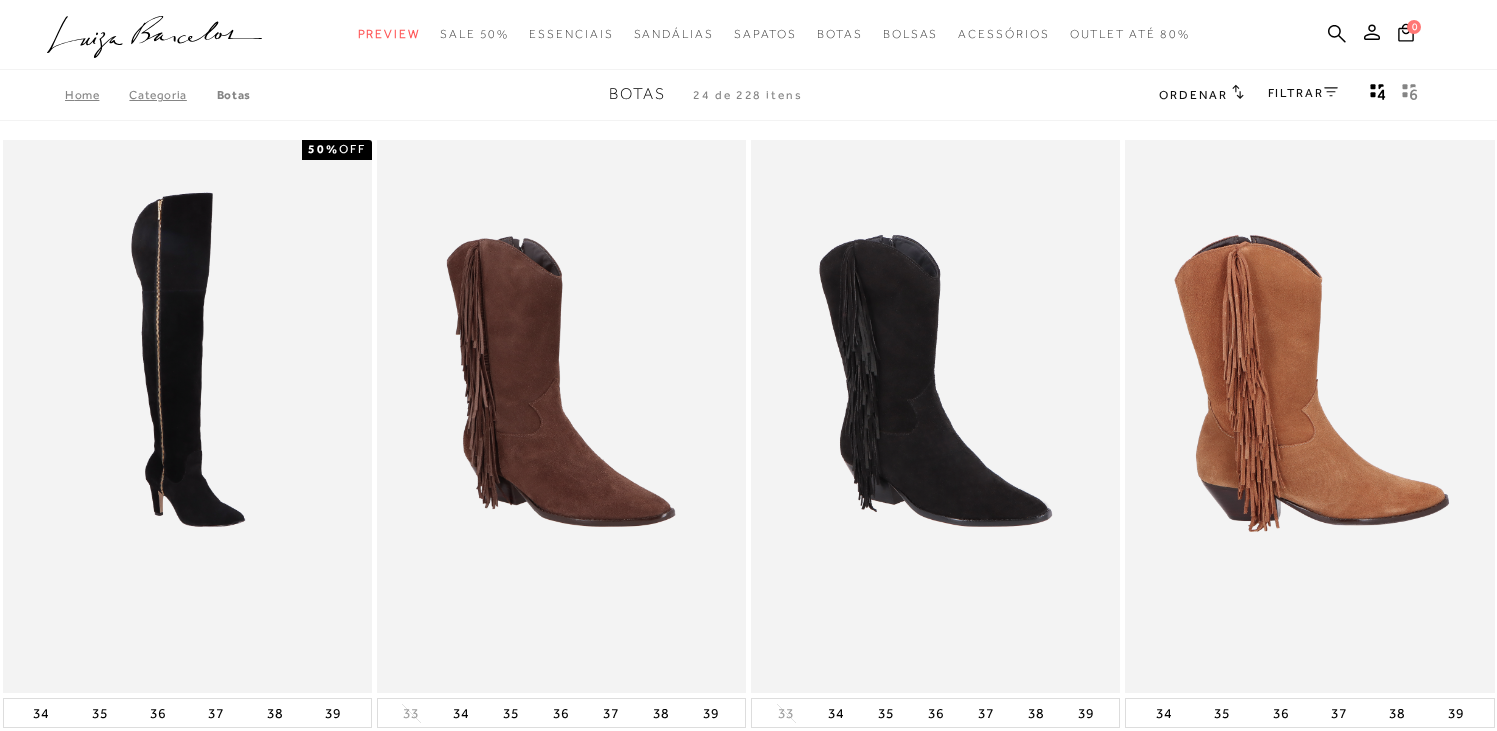 scroll, scrollTop: 0, scrollLeft: 0, axis: both 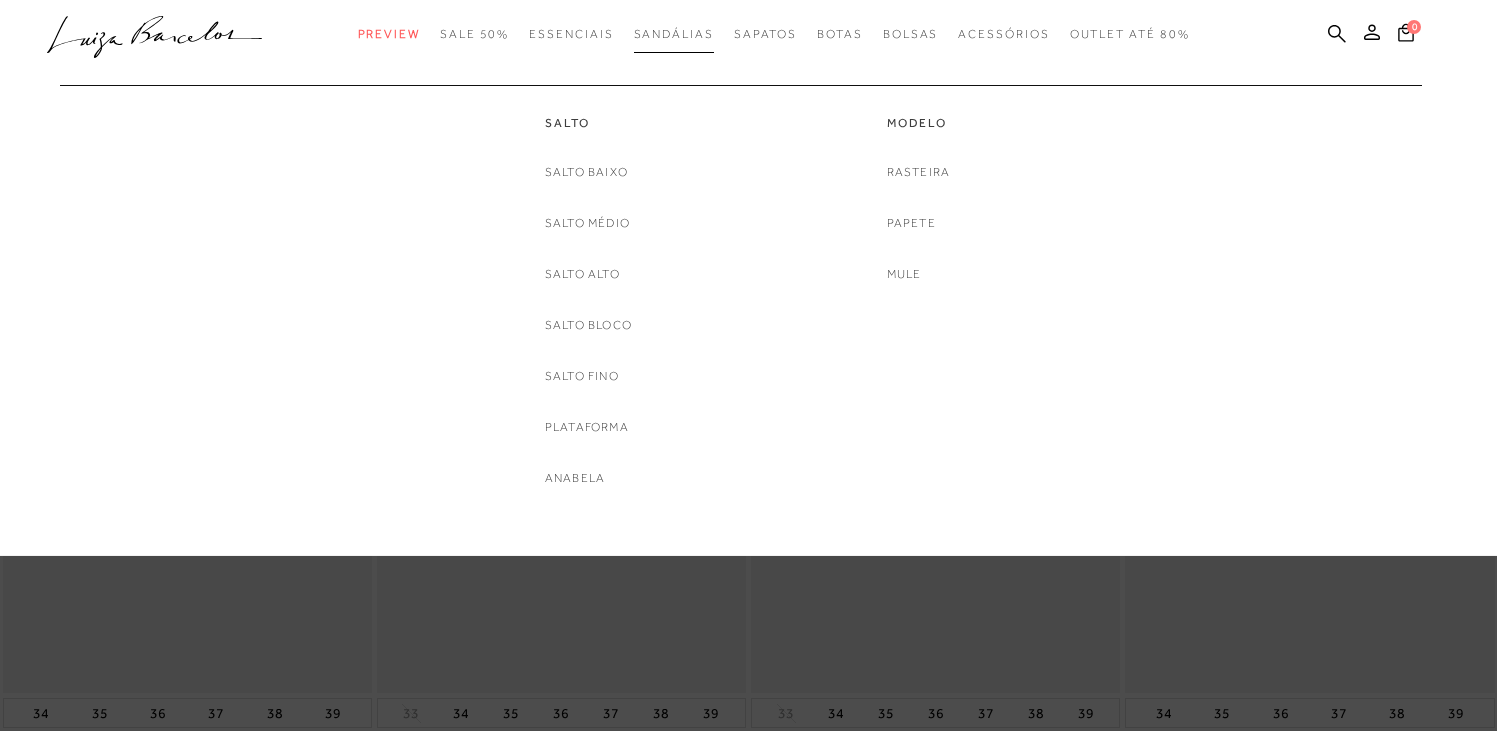 click on "Sandálias" at bounding box center (674, 34) 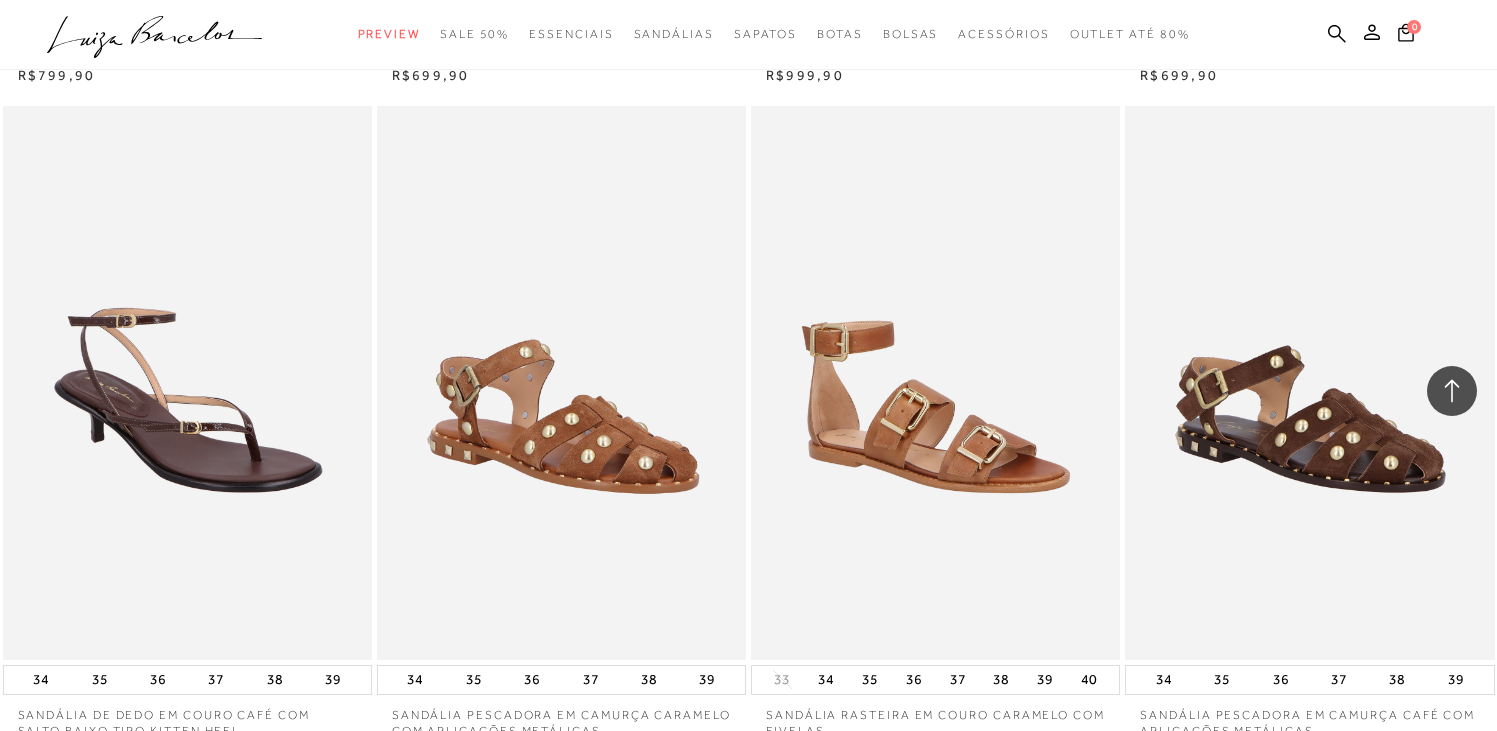 scroll, scrollTop: 3801, scrollLeft: 0, axis: vertical 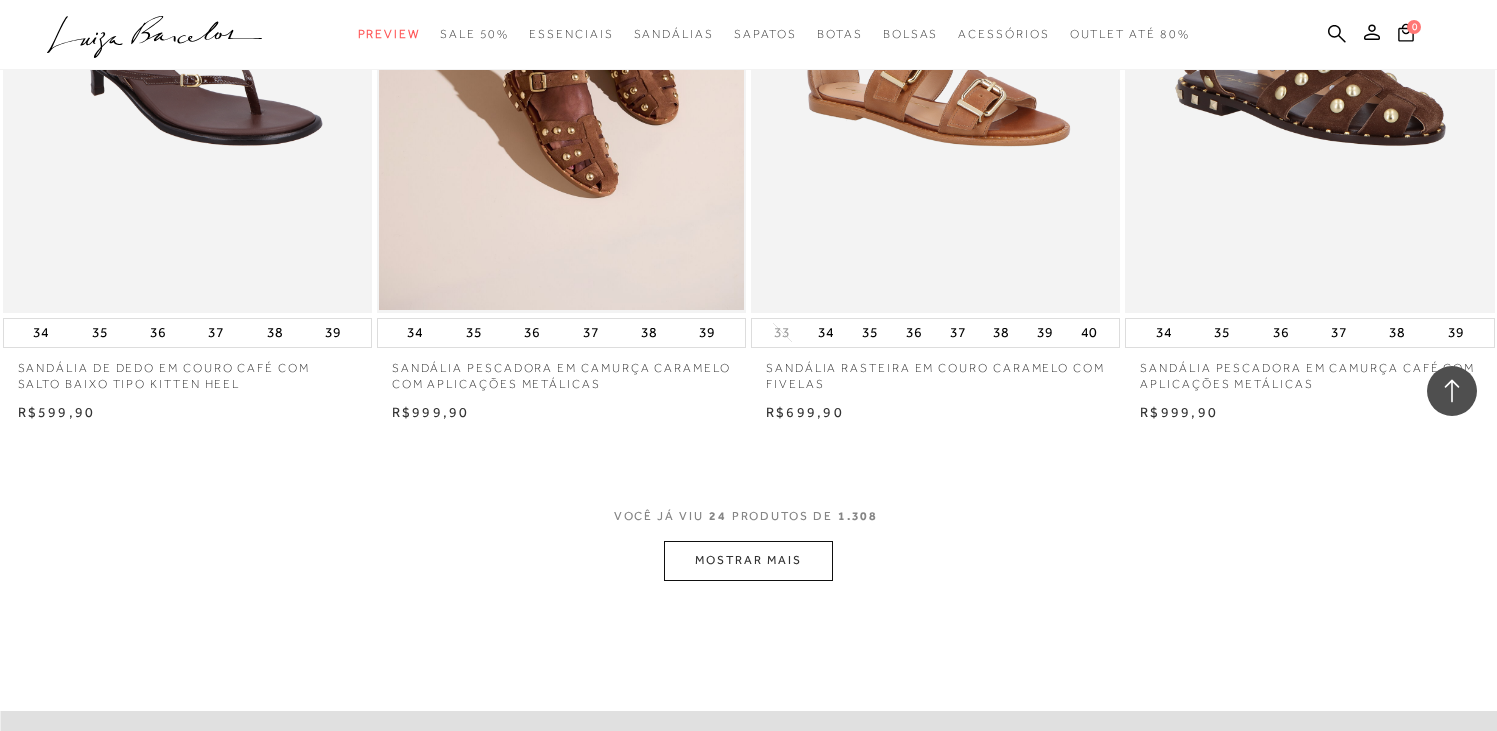 click on "MOSTRAR MAIS" at bounding box center (748, 560) 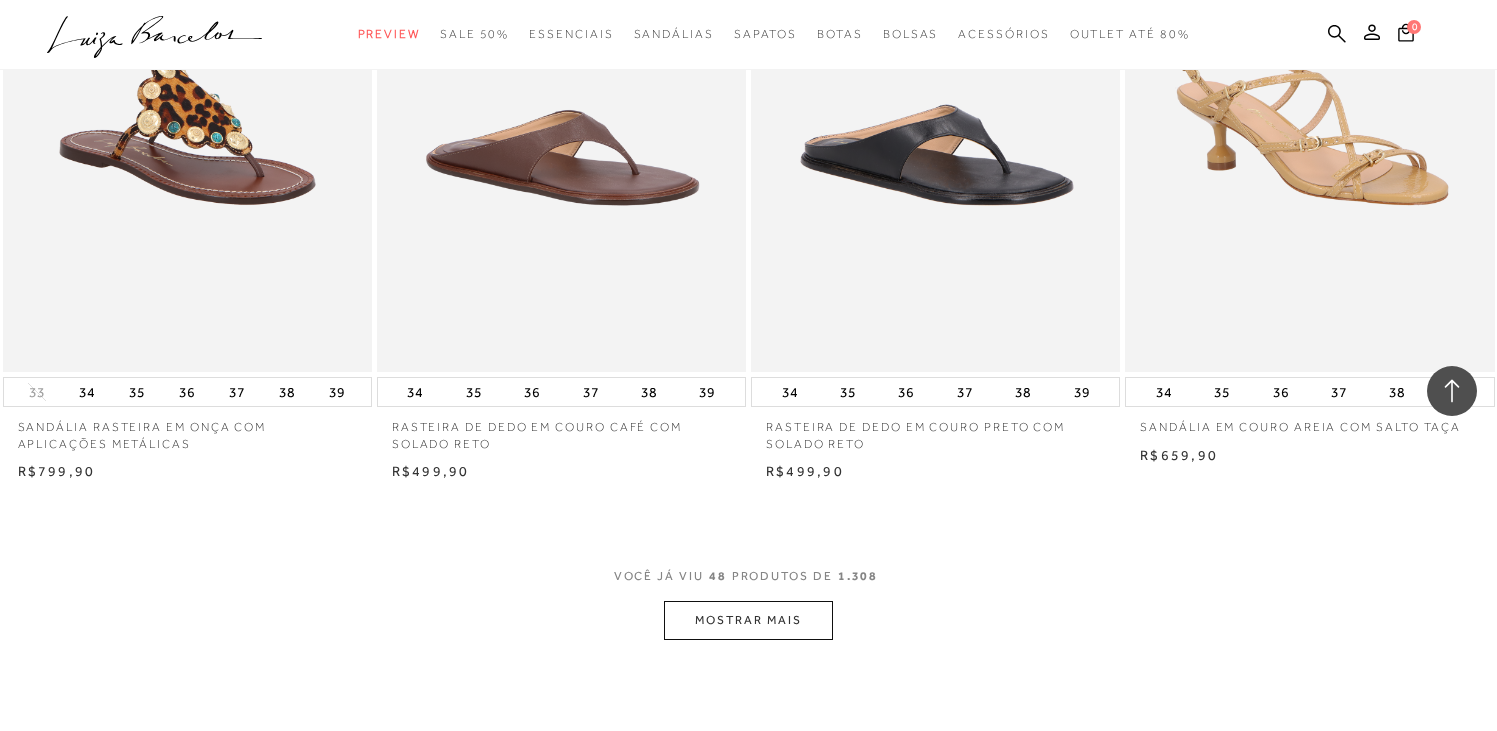 scroll, scrollTop: 7910, scrollLeft: 0, axis: vertical 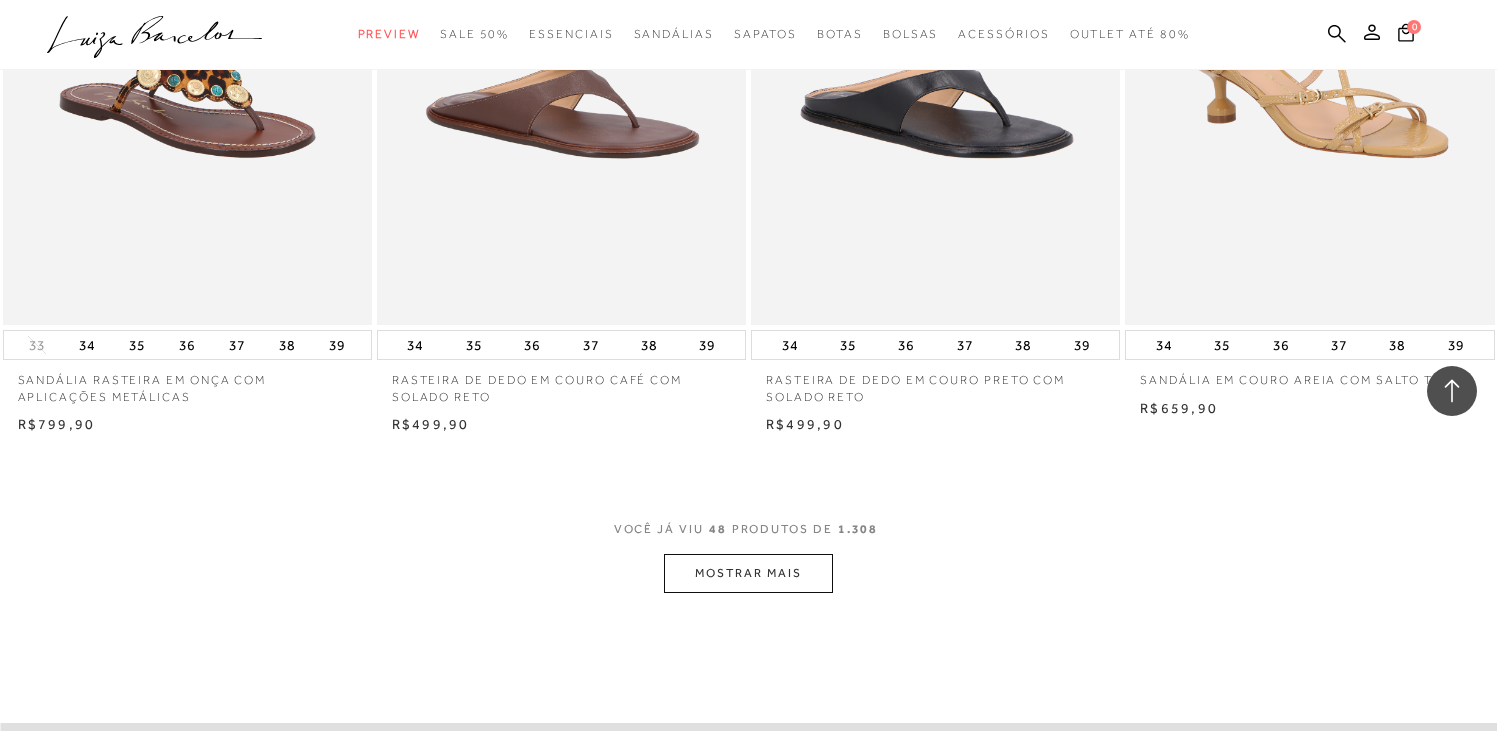 click on "MOSTRAR MAIS" at bounding box center (748, 573) 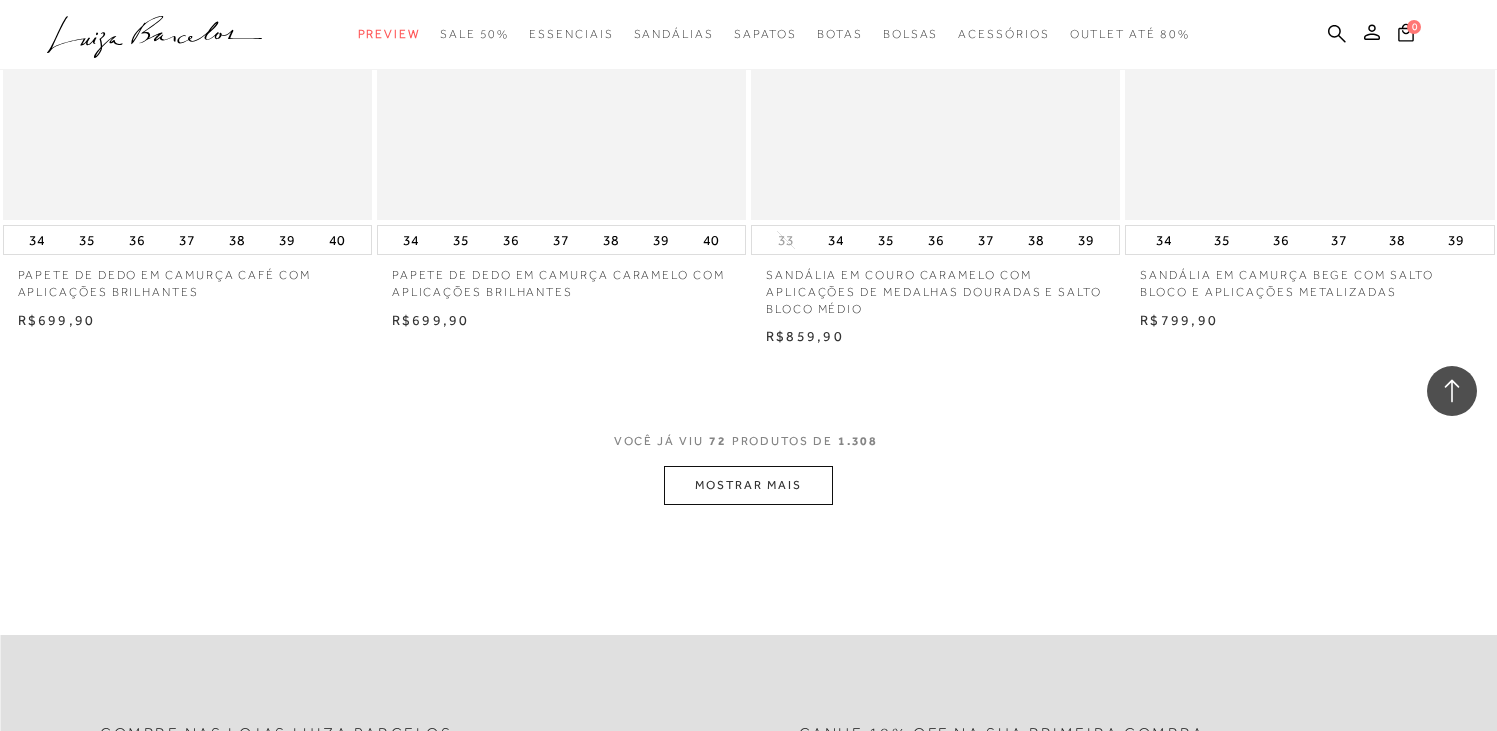 scroll, scrollTop: 12151, scrollLeft: 0, axis: vertical 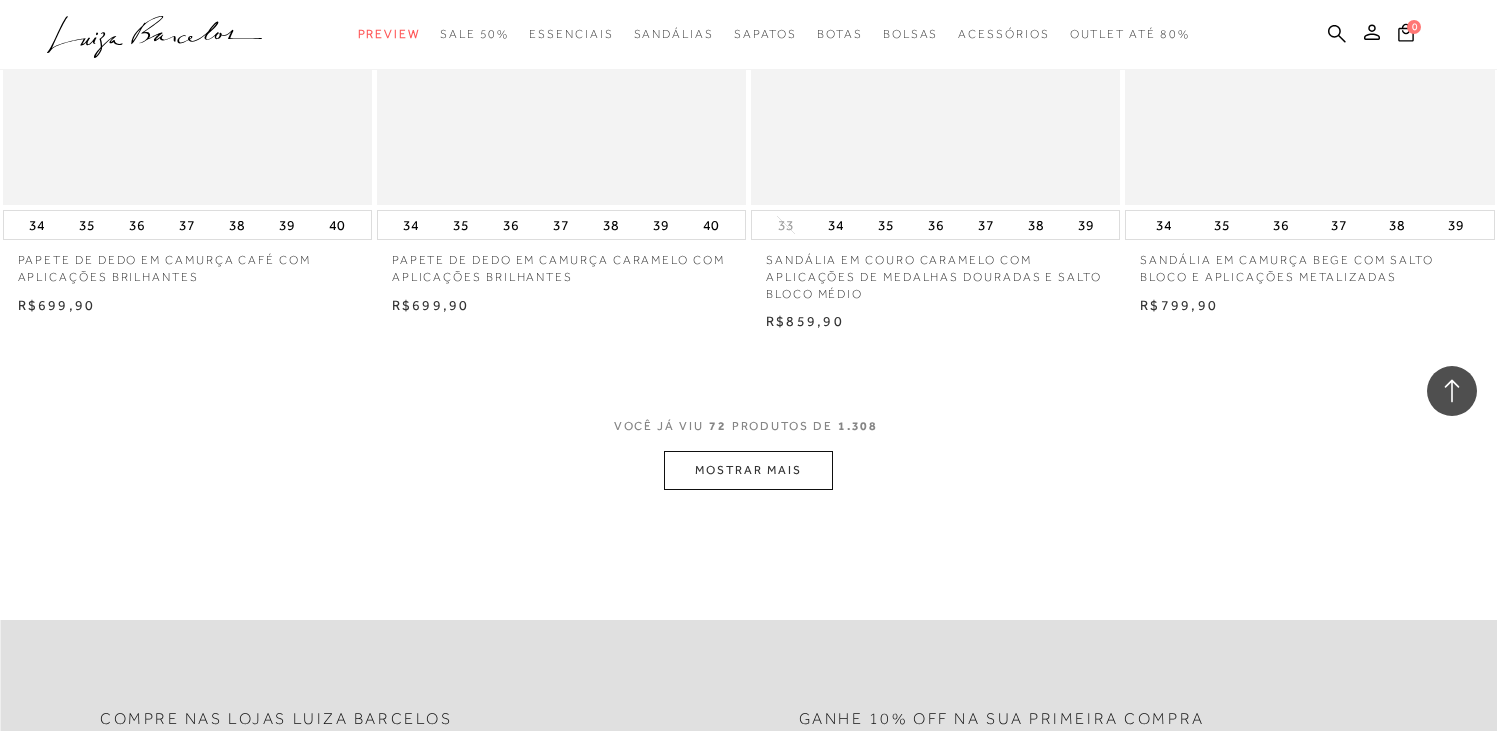 click on "MOSTRAR MAIS" at bounding box center (748, 470) 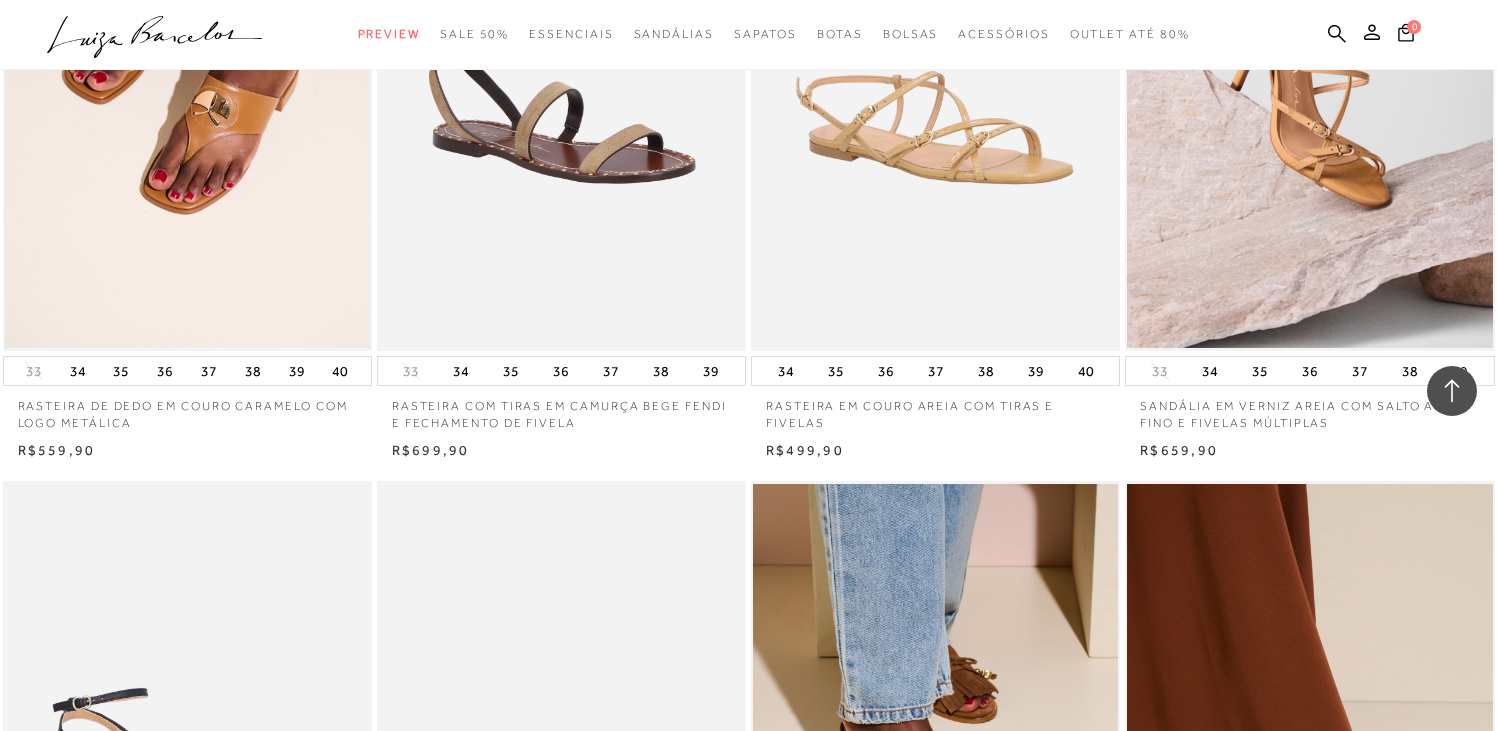 scroll, scrollTop: 13127, scrollLeft: 0, axis: vertical 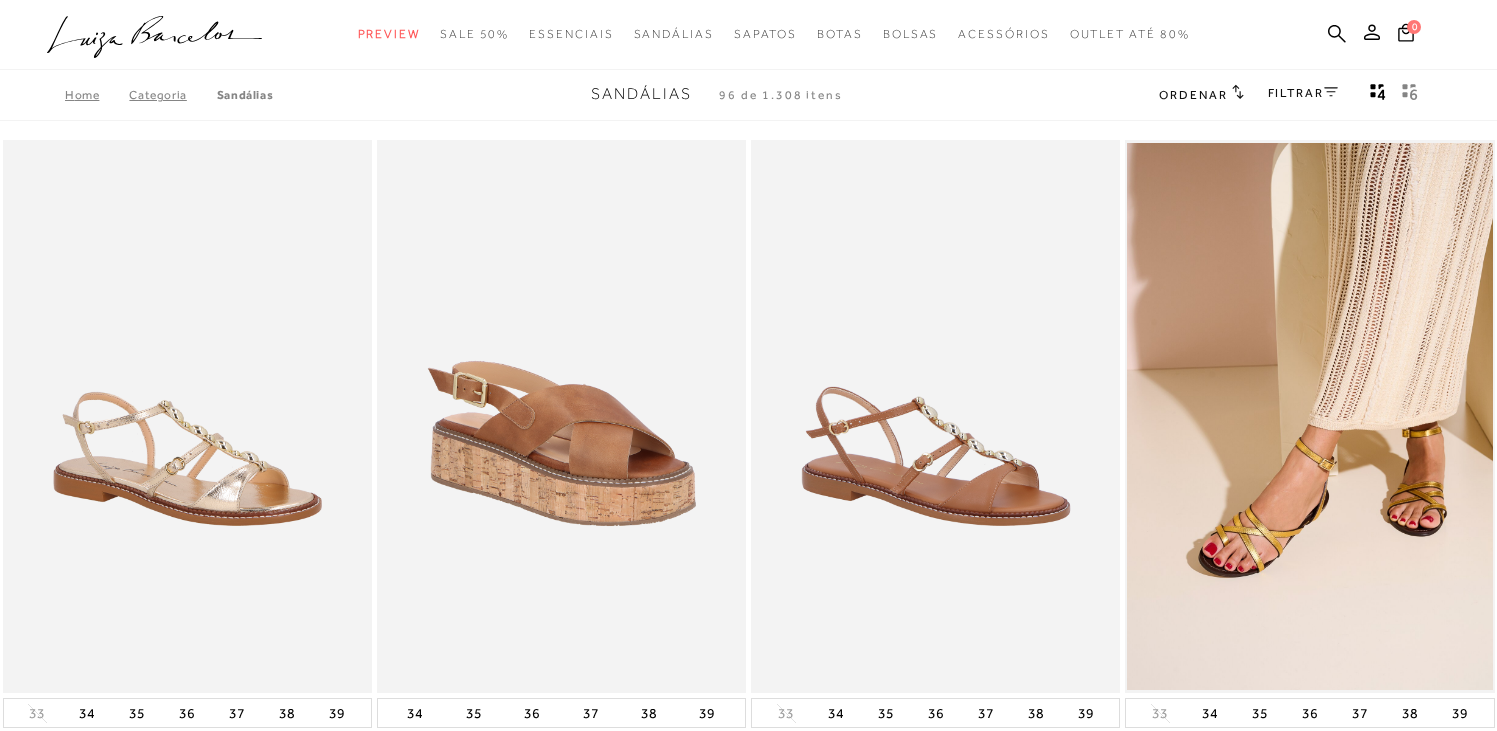 click on "FILTRAR" at bounding box center (1303, 93) 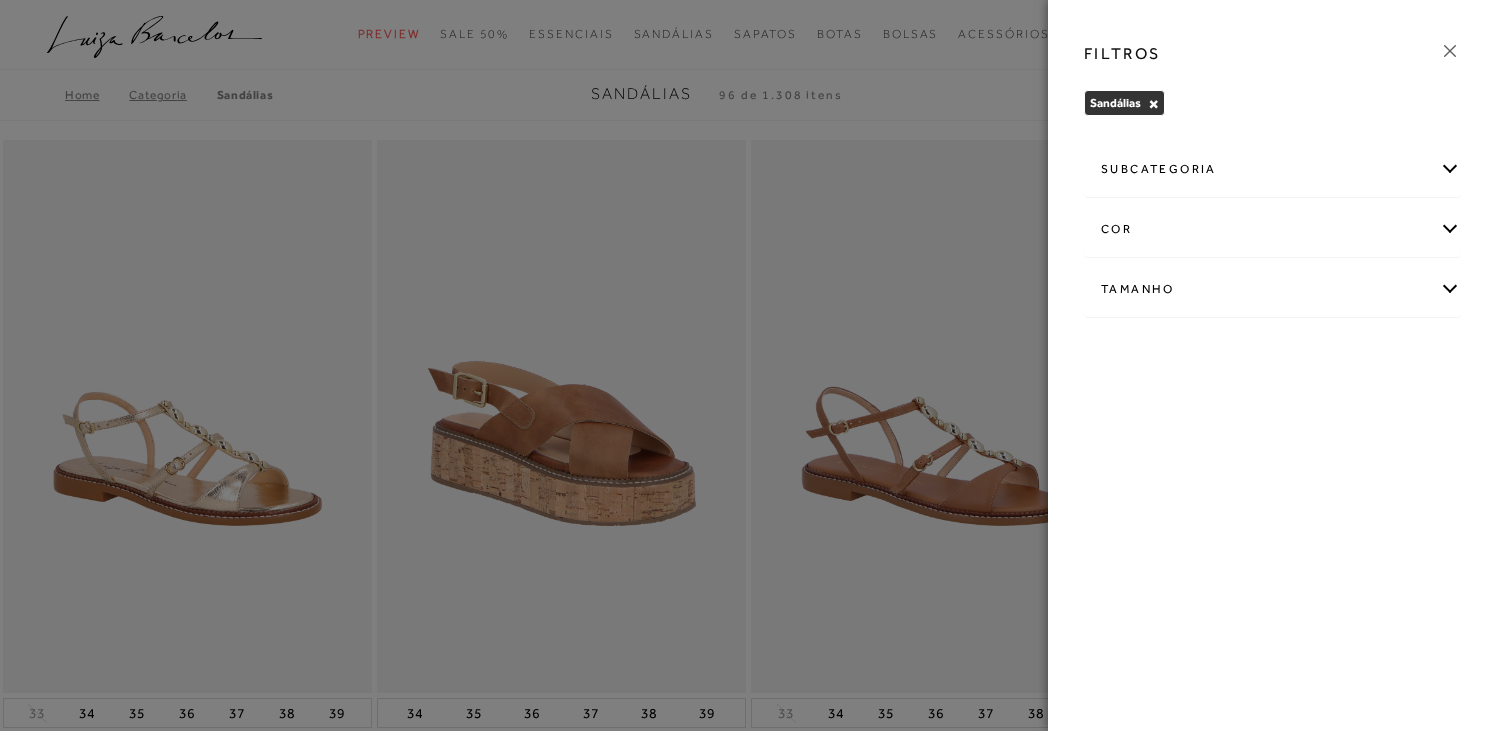 click on "subcategoria" at bounding box center [1272, 169] 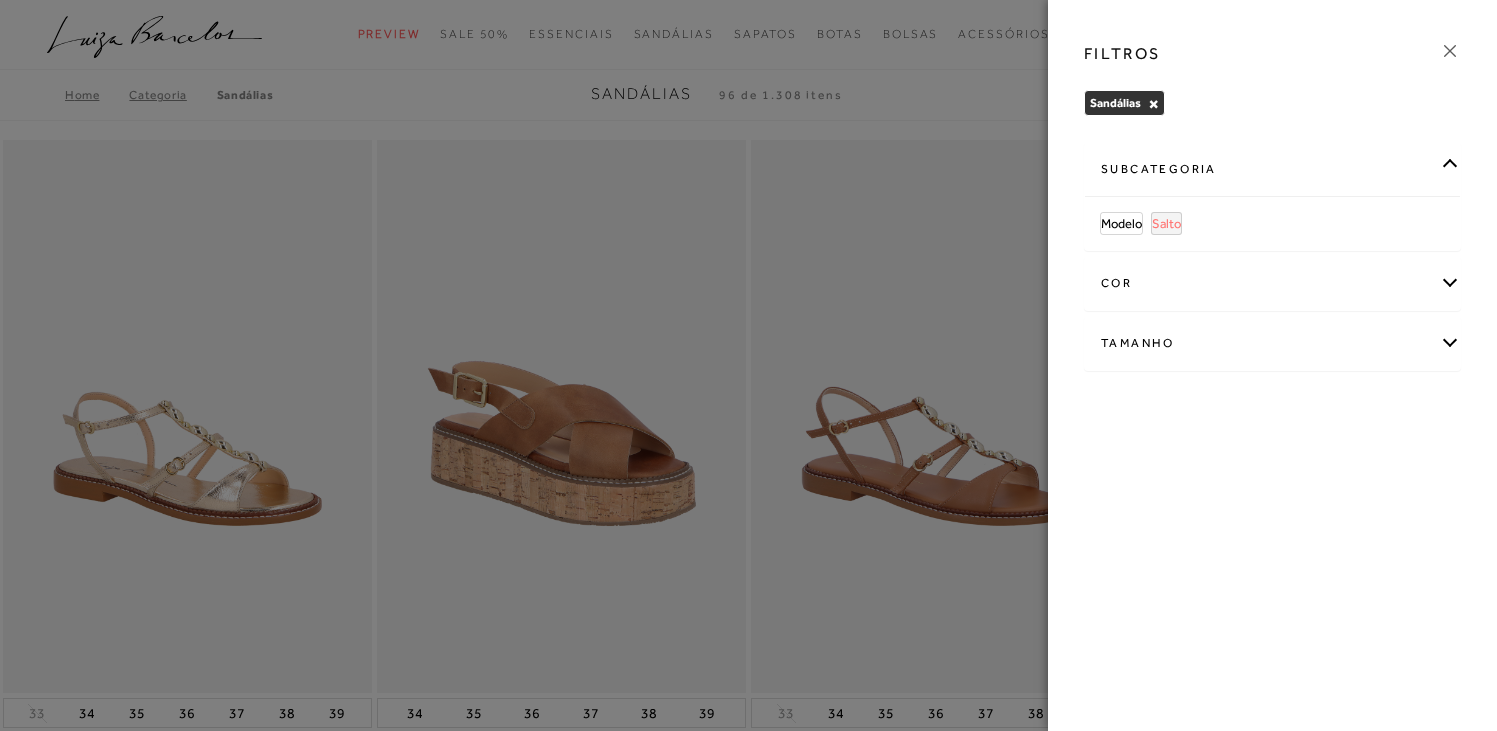 click on "Salto" at bounding box center (1166, 223) 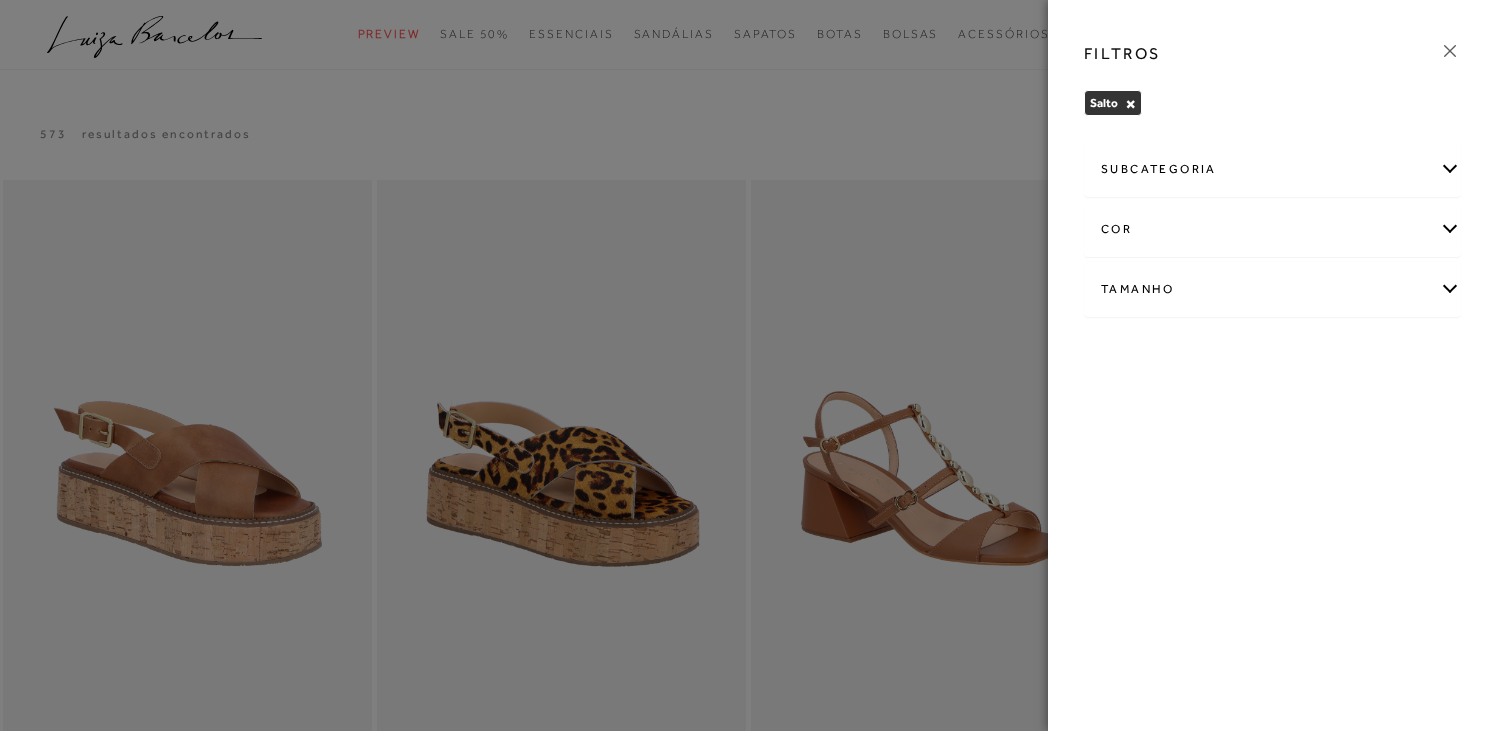 click at bounding box center [748, 365] 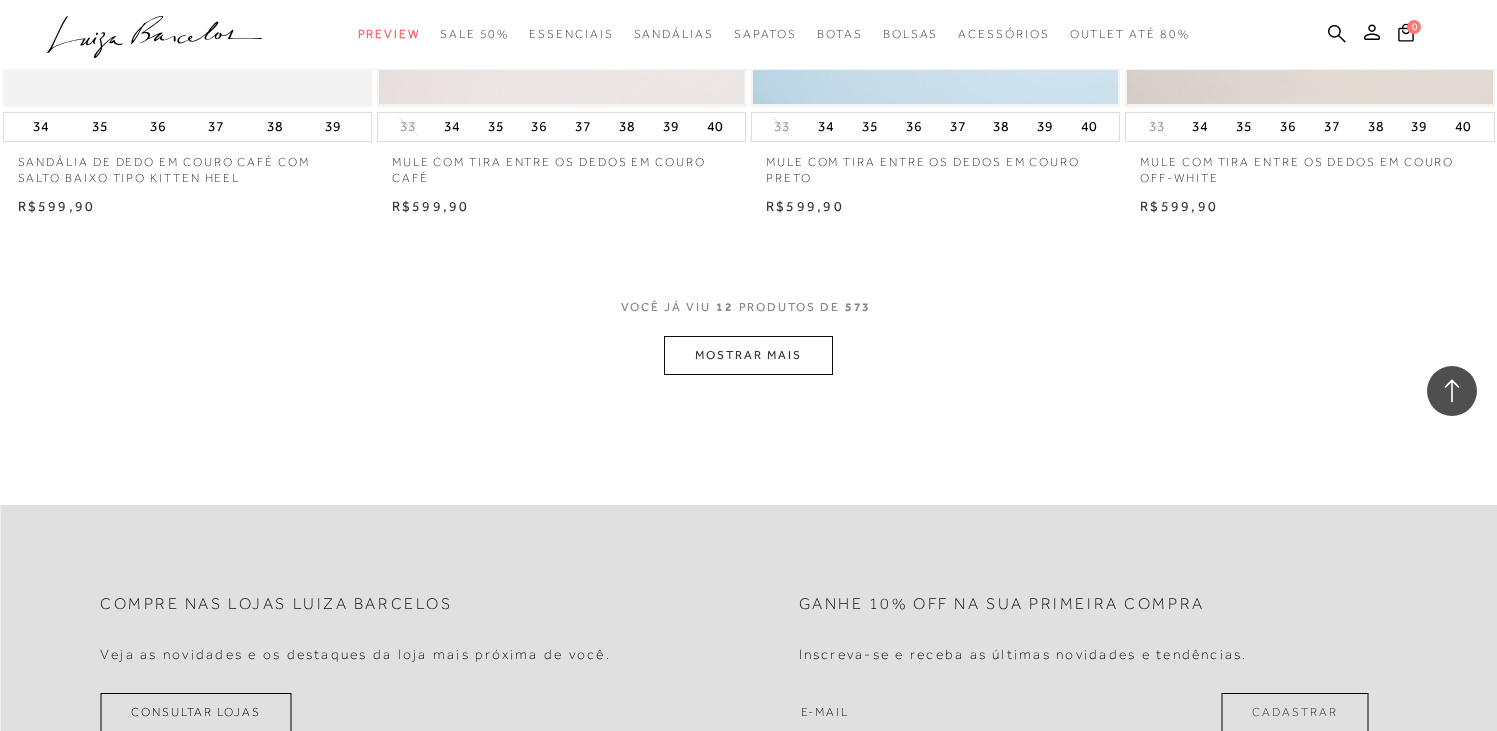 scroll, scrollTop: 2019, scrollLeft: 0, axis: vertical 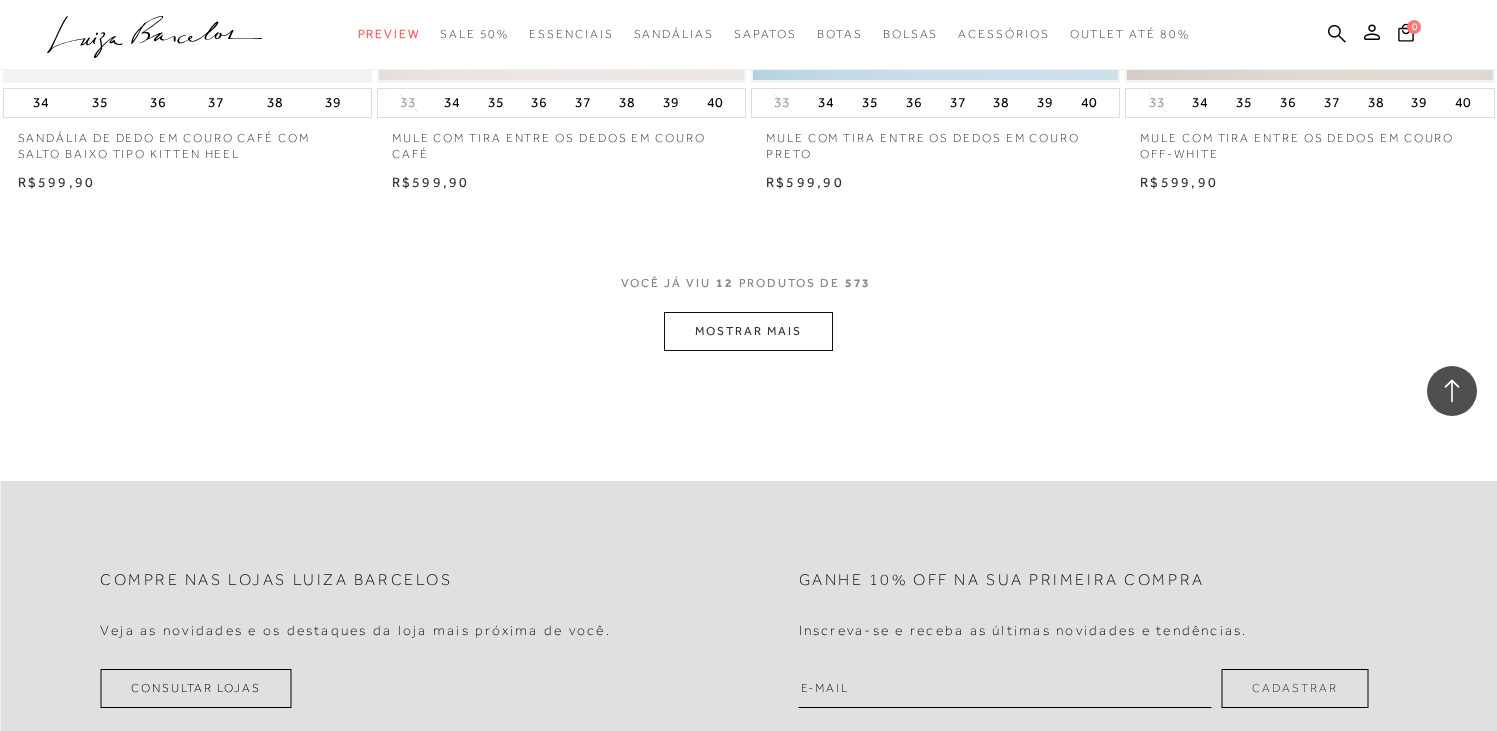 click on "MOSTRAR MAIS" at bounding box center (748, 331) 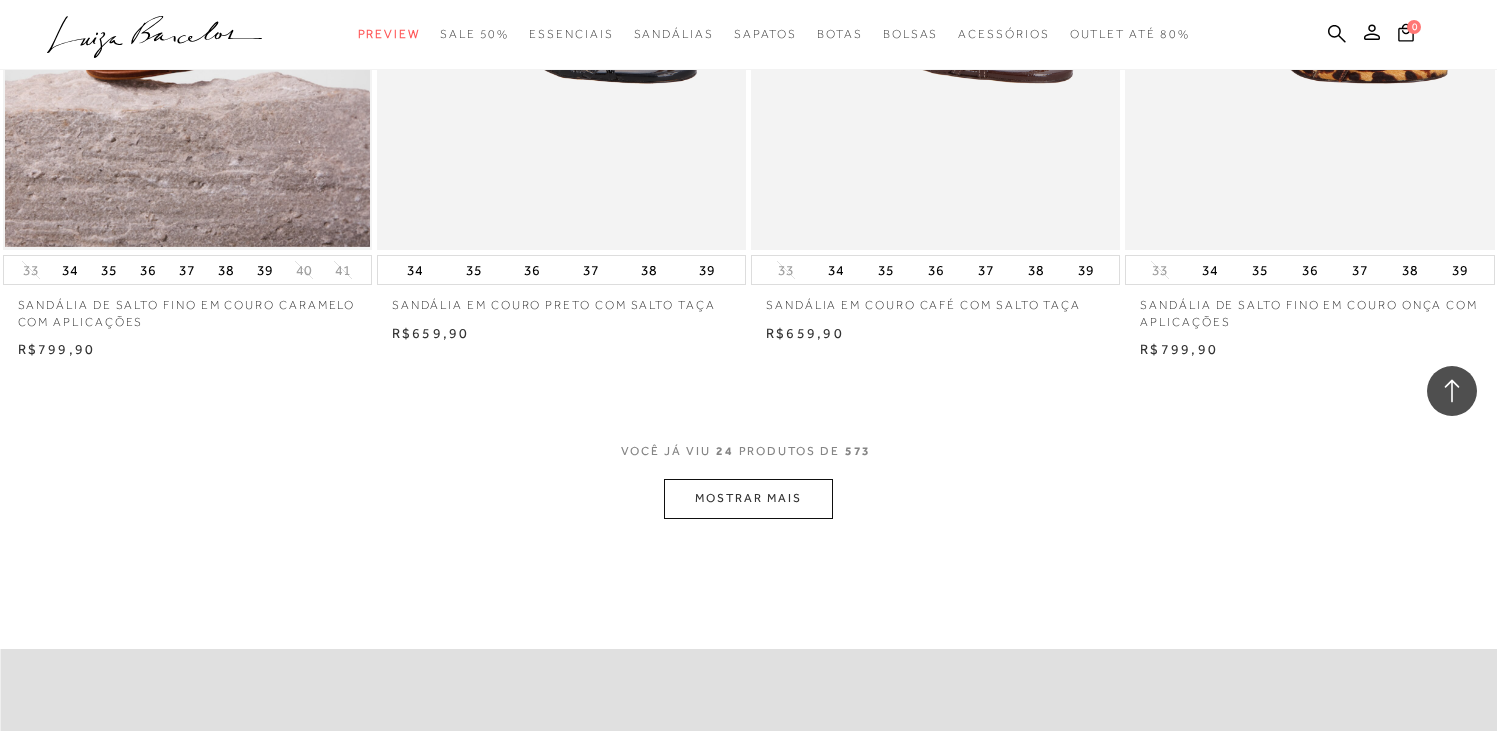 scroll, scrollTop: 3902, scrollLeft: 0, axis: vertical 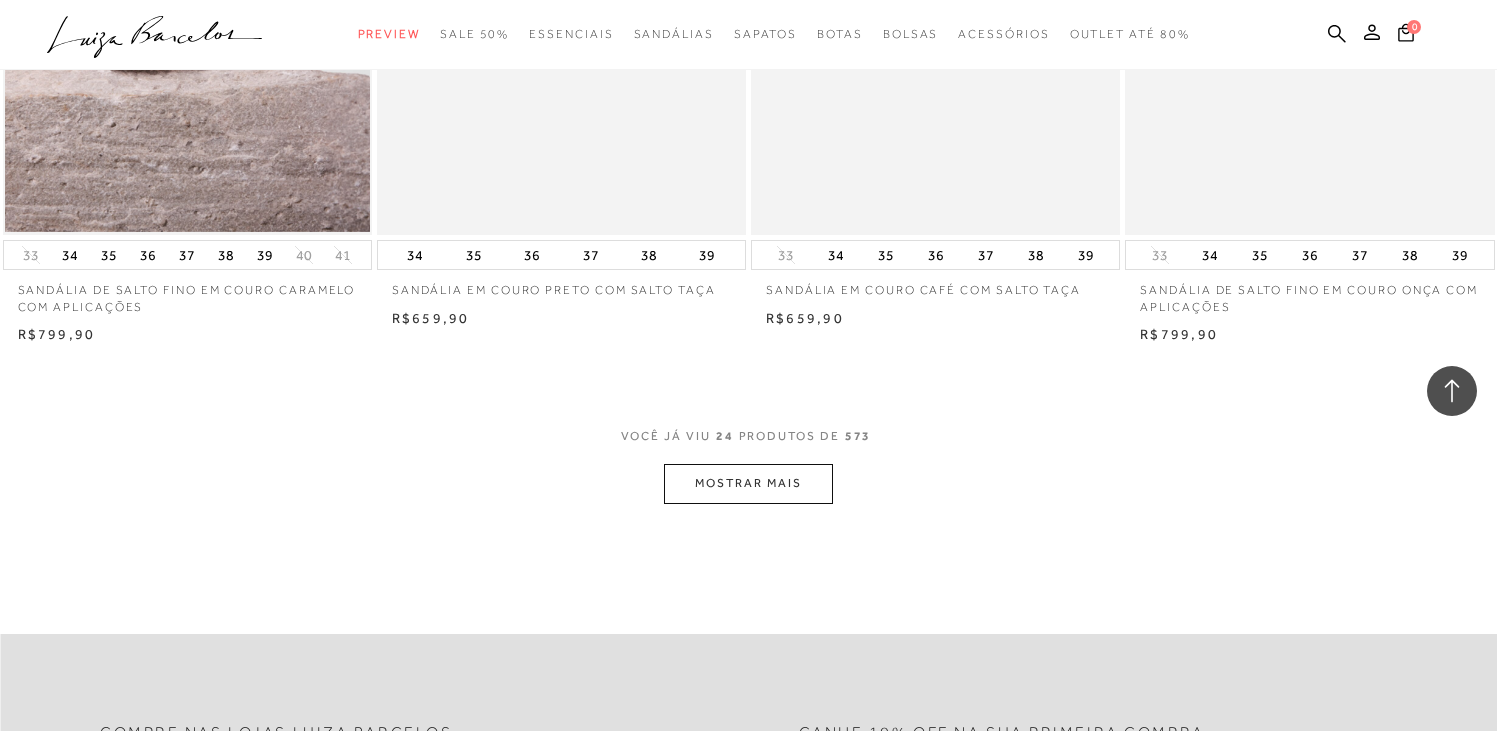 click on "MOSTRAR MAIS" at bounding box center (748, 483) 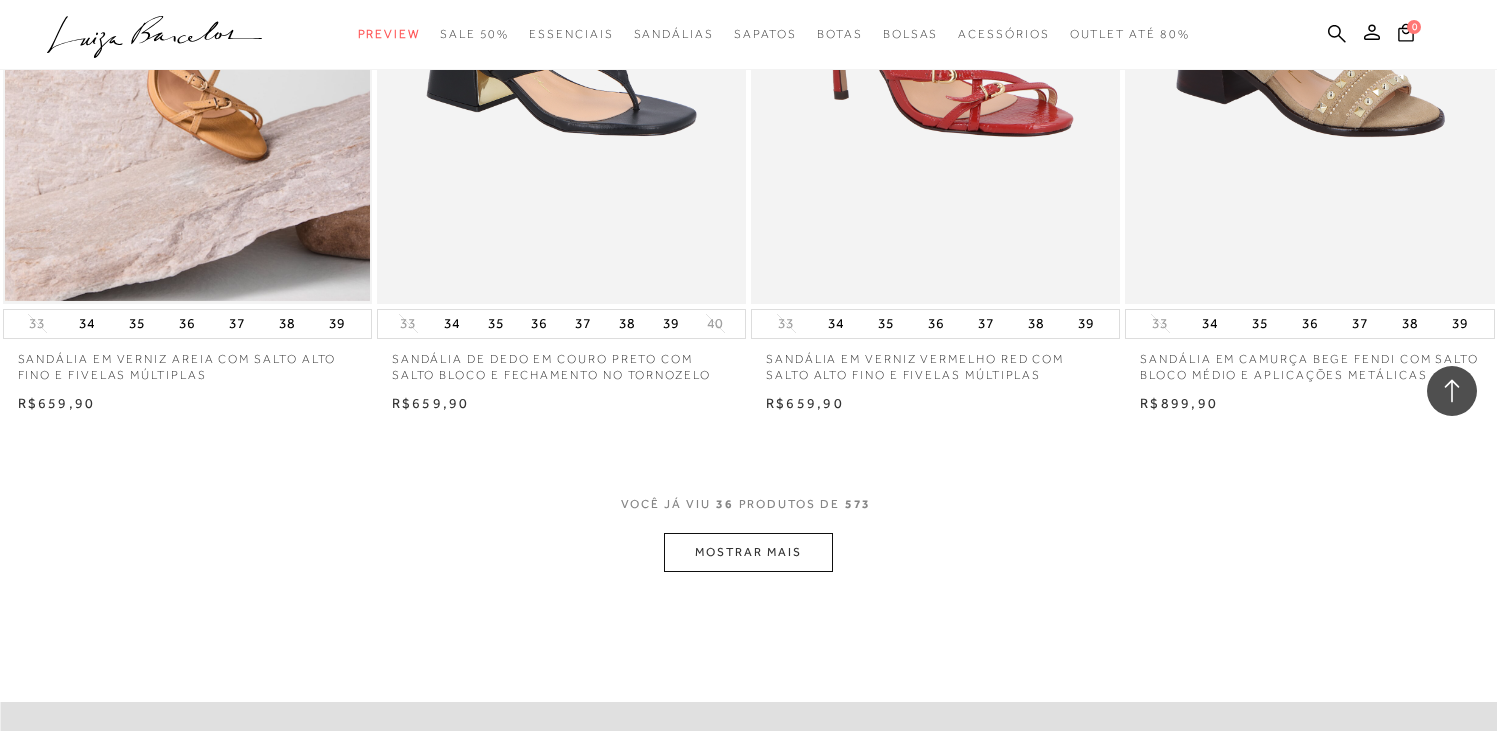 scroll, scrollTop: 5941, scrollLeft: 0, axis: vertical 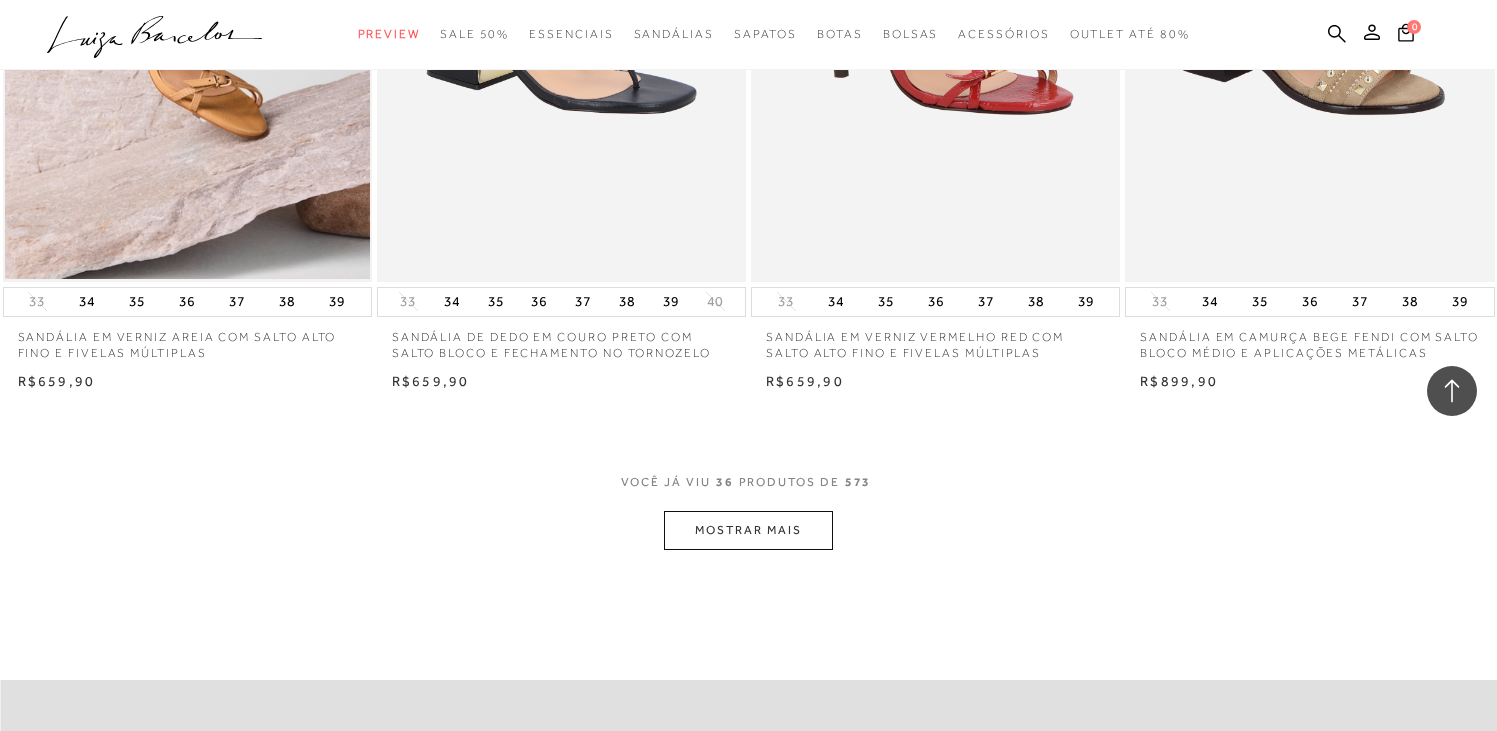 click on "MOSTRAR MAIS" at bounding box center [748, 530] 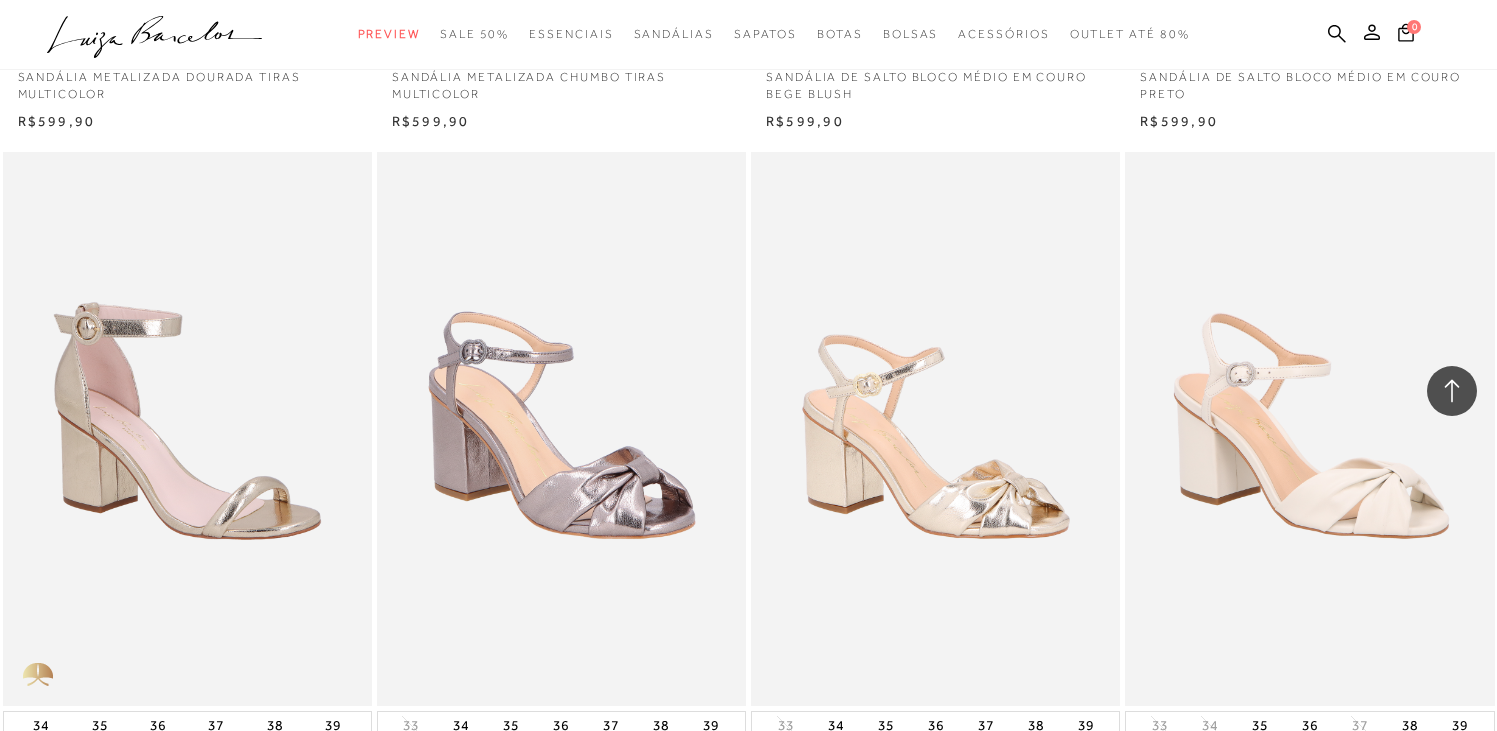 scroll, scrollTop: 6998, scrollLeft: 0, axis: vertical 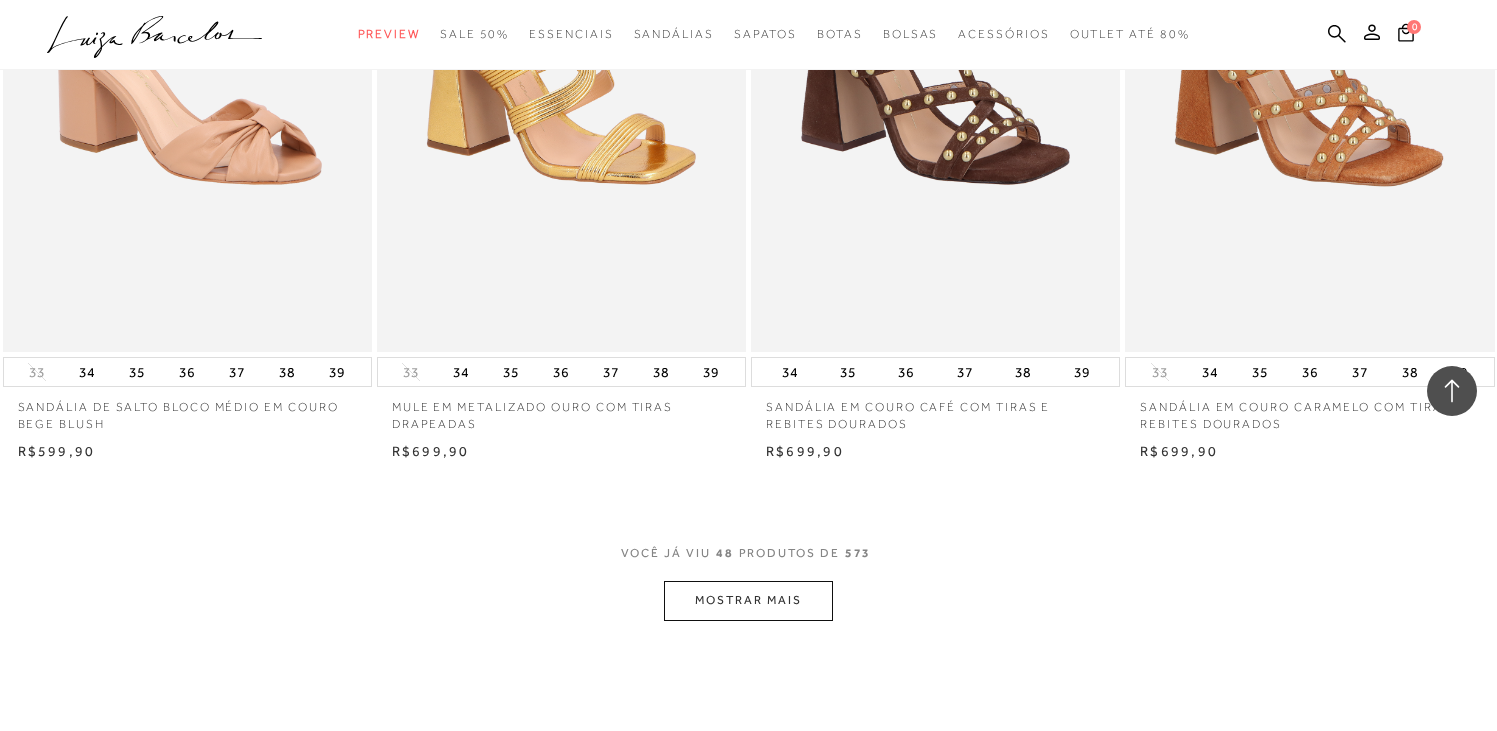 click on "MOSTRAR MAIS" at bounding box center [748, 600] 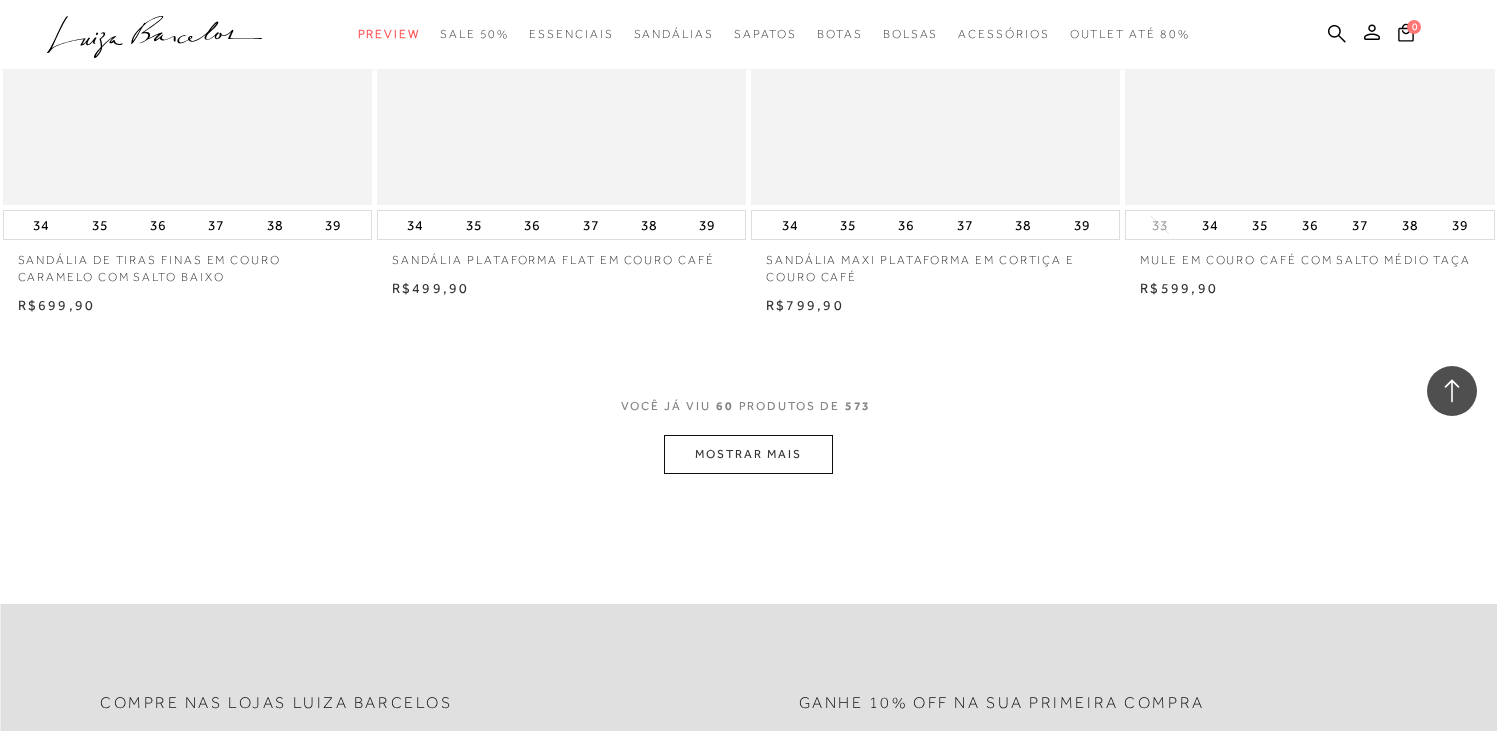 scroll, scrollTop: 10142, scrollLeft: 0, axis: vertical 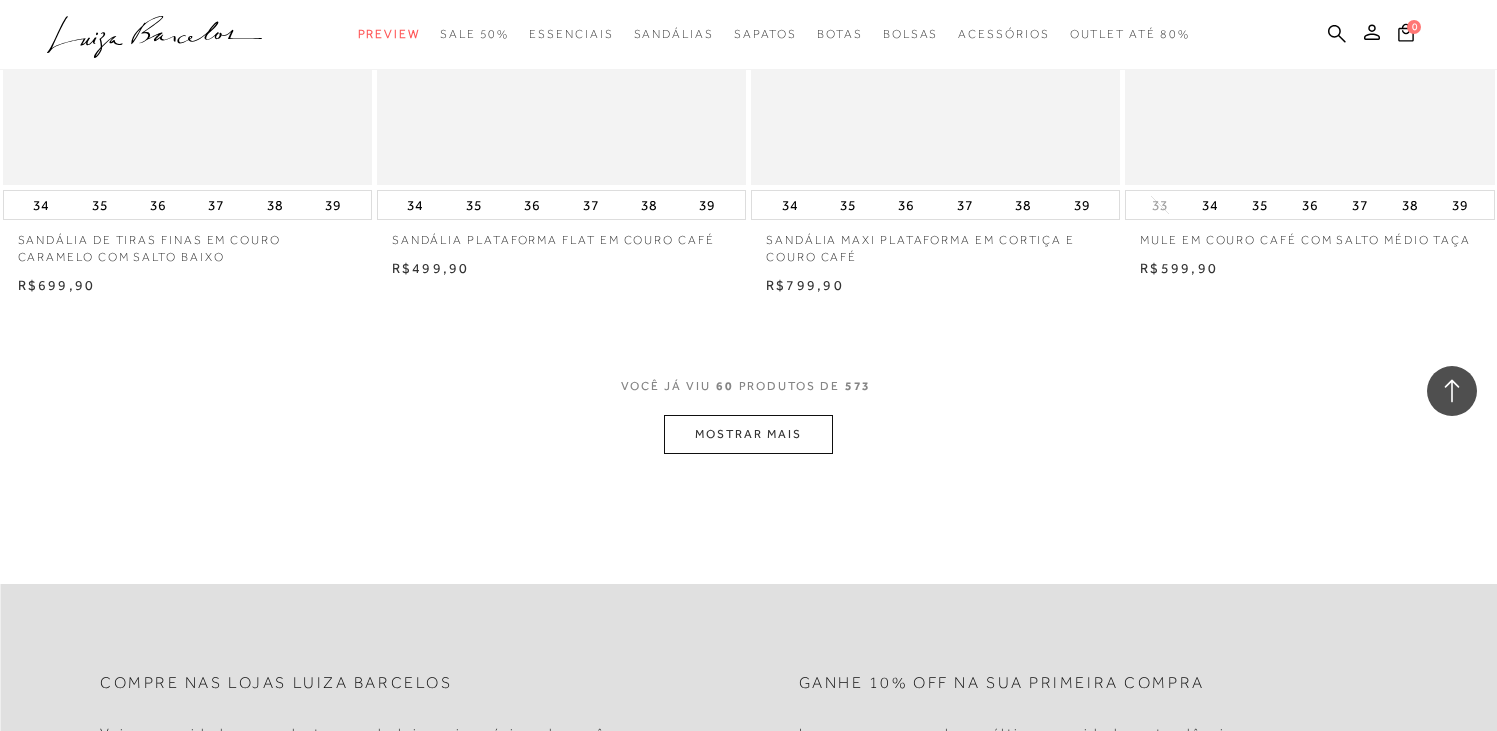 click on "MOSTRAR MAIS" at bounding box center [748, 434] 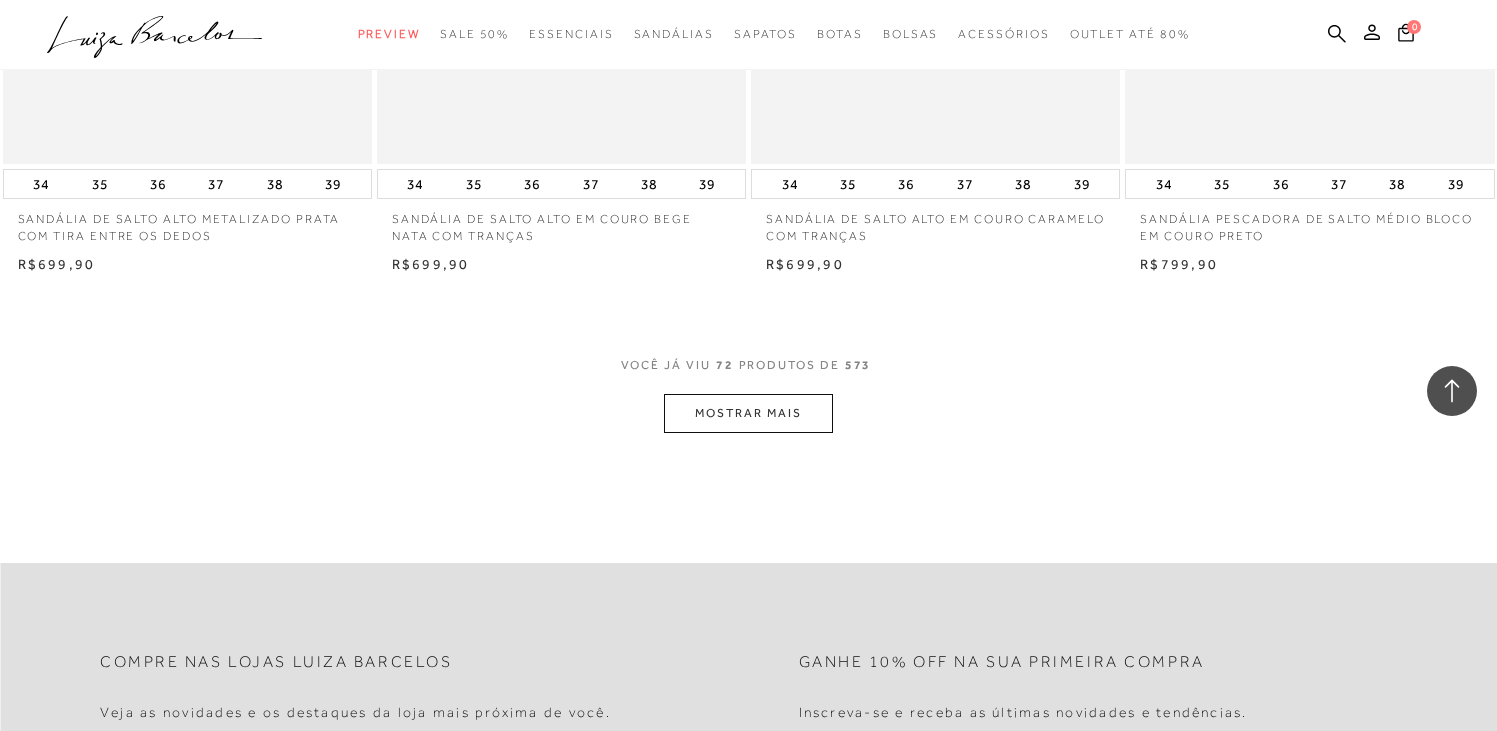 scroll, scrollTop: 12231, scrollLeft: 0, axis: vertical 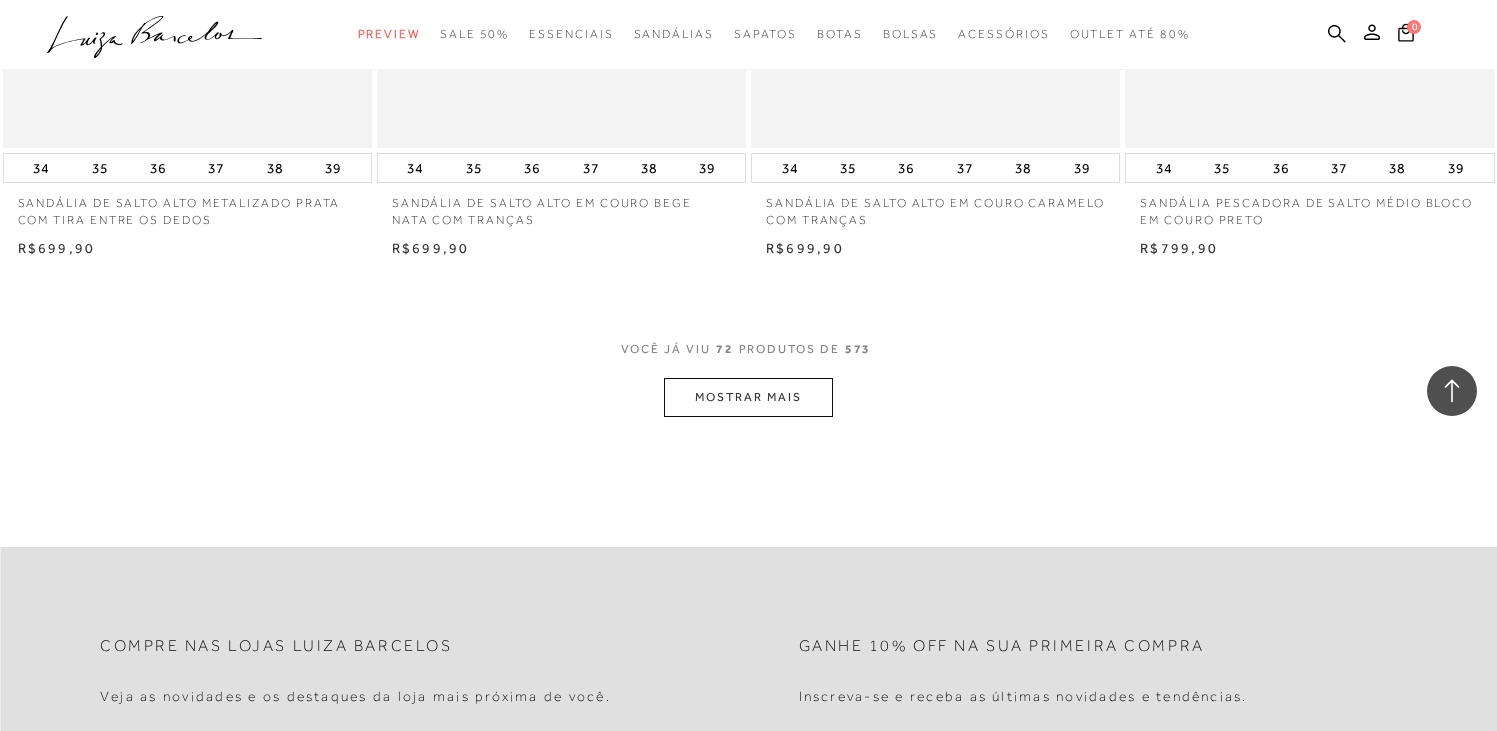 click on "MOSTRAR MAIS" at bounding box center [748, 397] 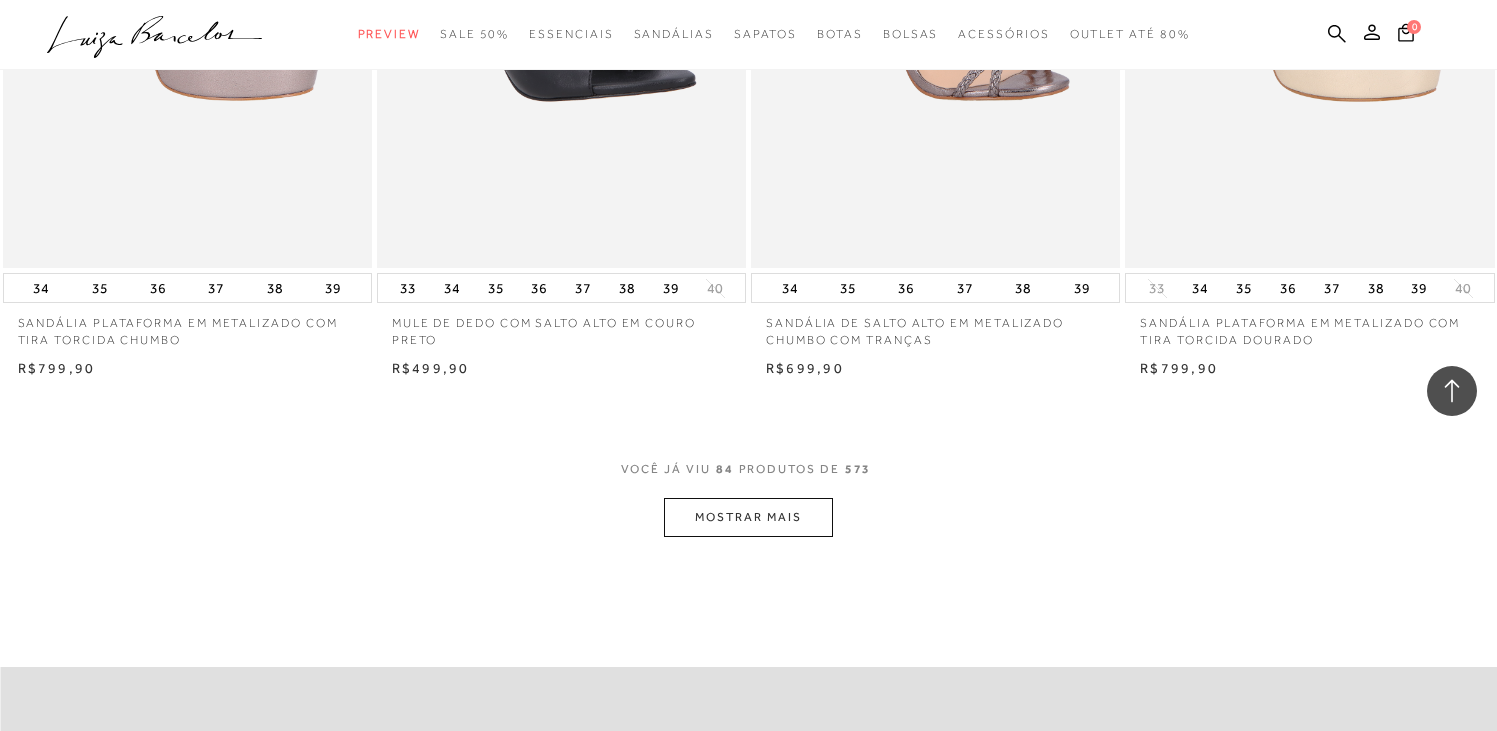 scroll, scrollTop: 14193, scrollLeft: 0, axis: vertical 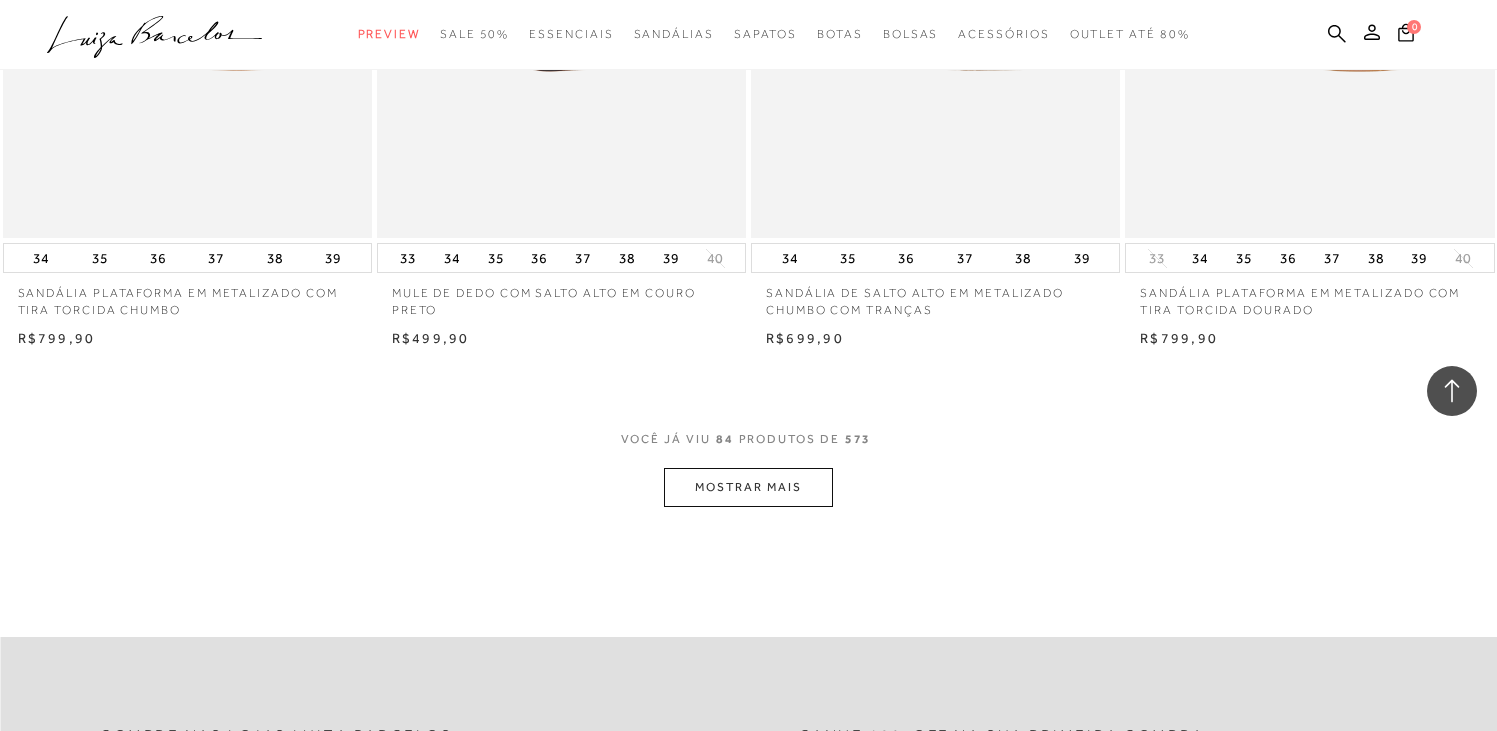 click on "MOSTRAR MAIS" at bounding box center [748, 487] 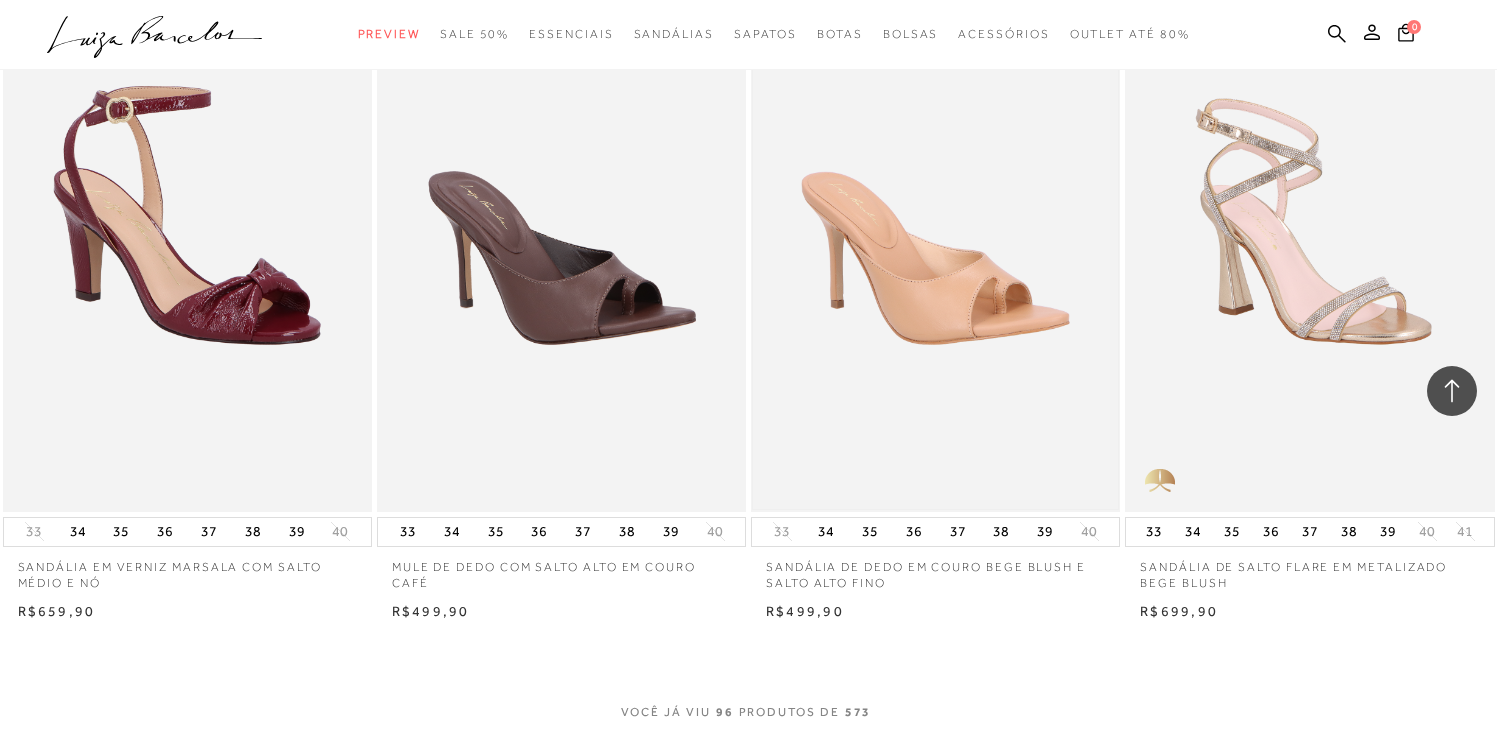 scroll, scrollTop: 16093, scrollLeft: 0, axis: vertical 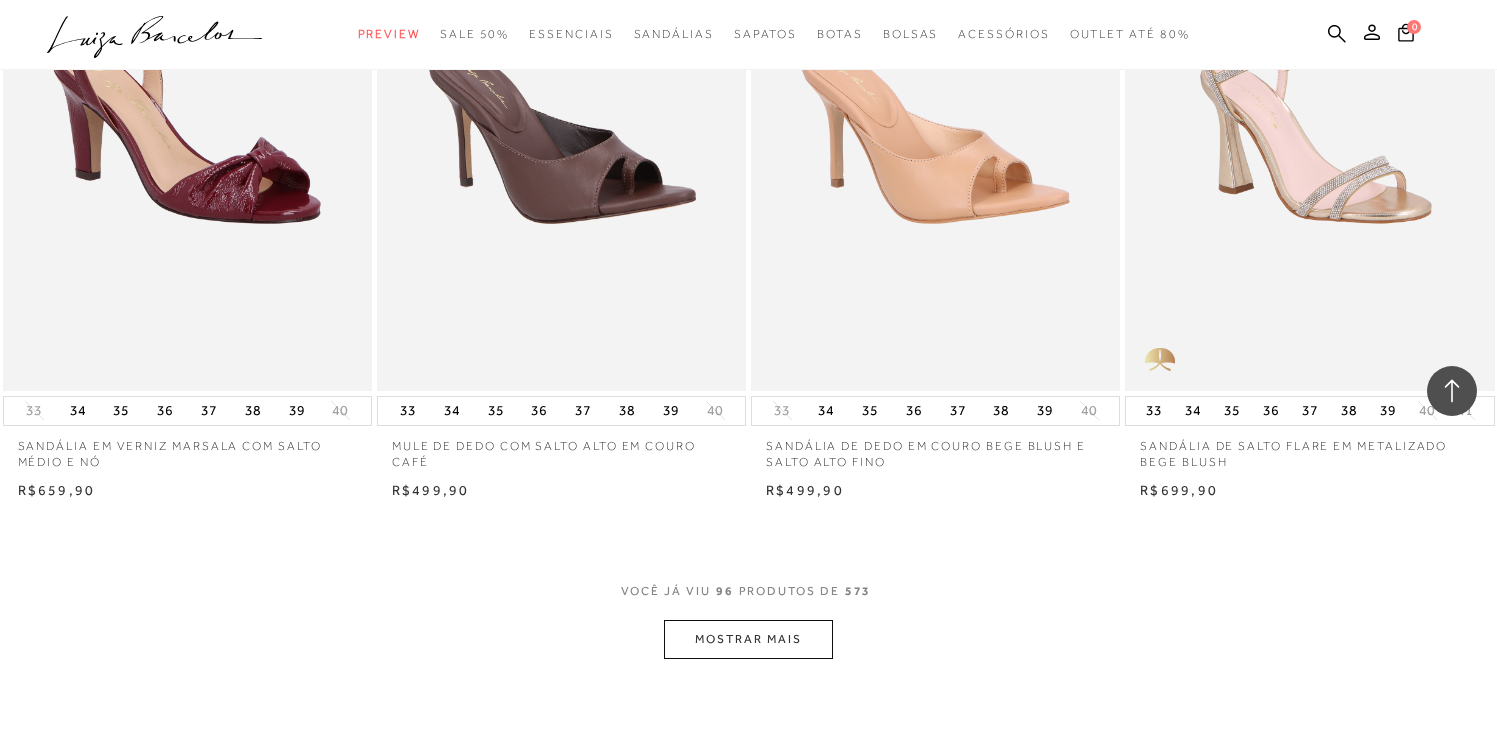 click on "MOSTRAR MAIS" at bounding box center (748, 639) 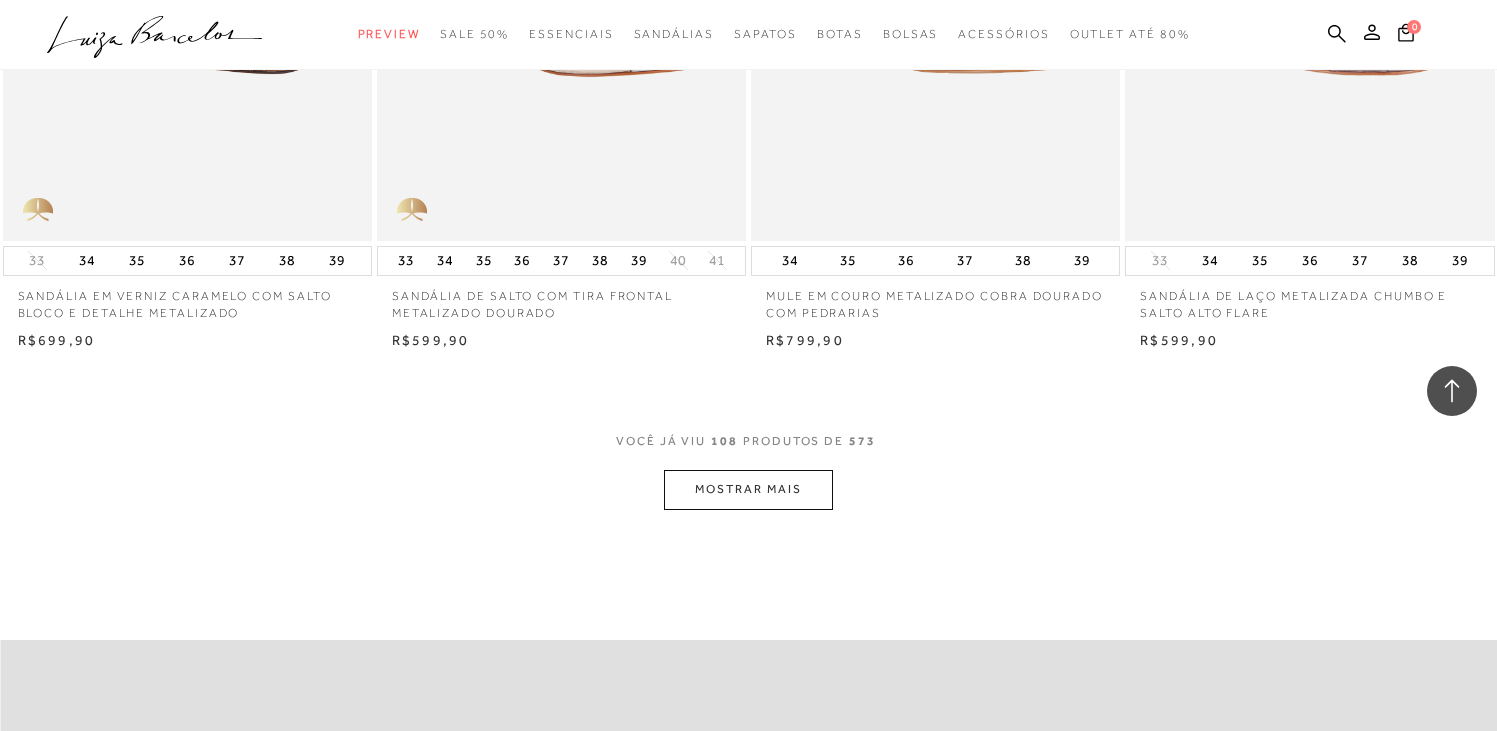 scroll, scrollTop: 18346, scrollLeft: 0, axis: vertical 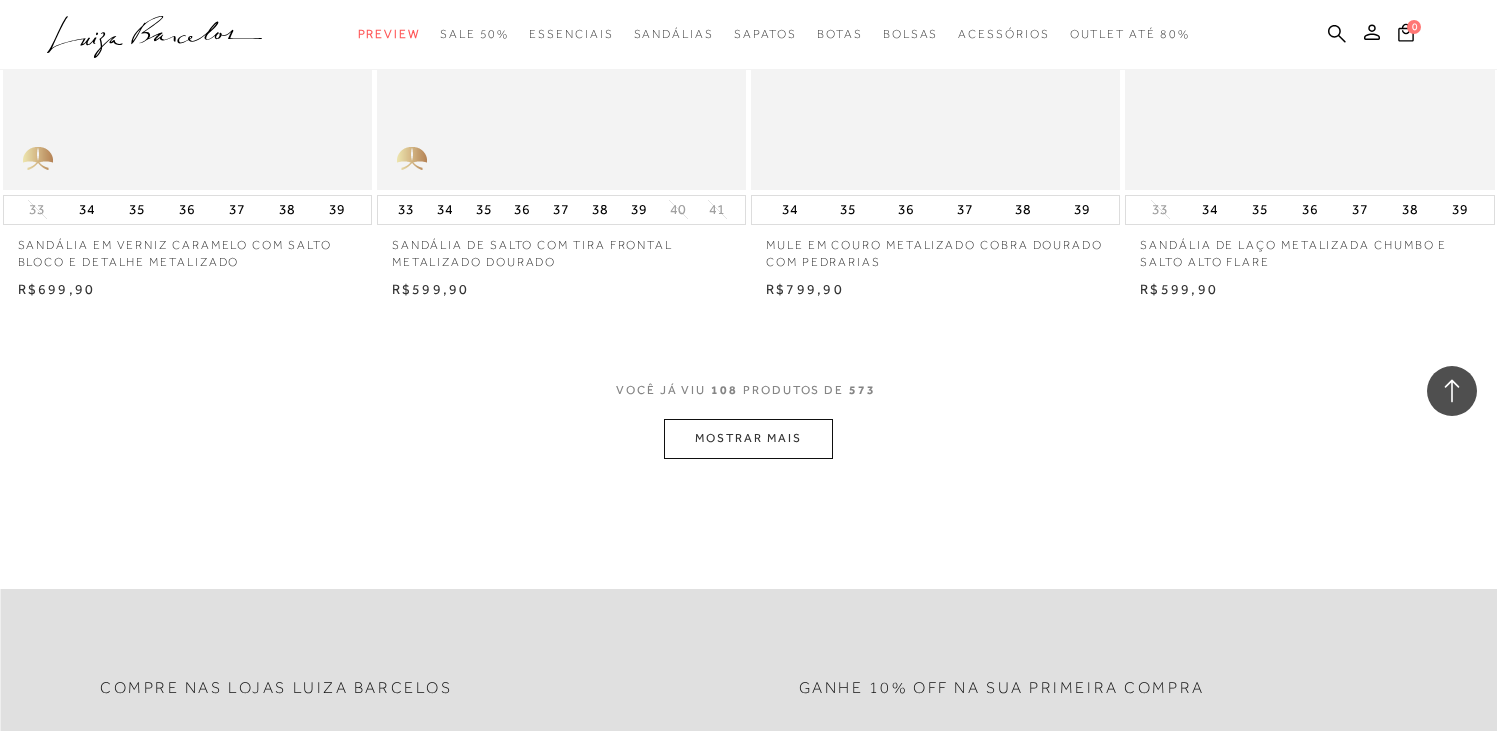 click on "MOSTRAR MAIS" at bounding box center [748, 438] 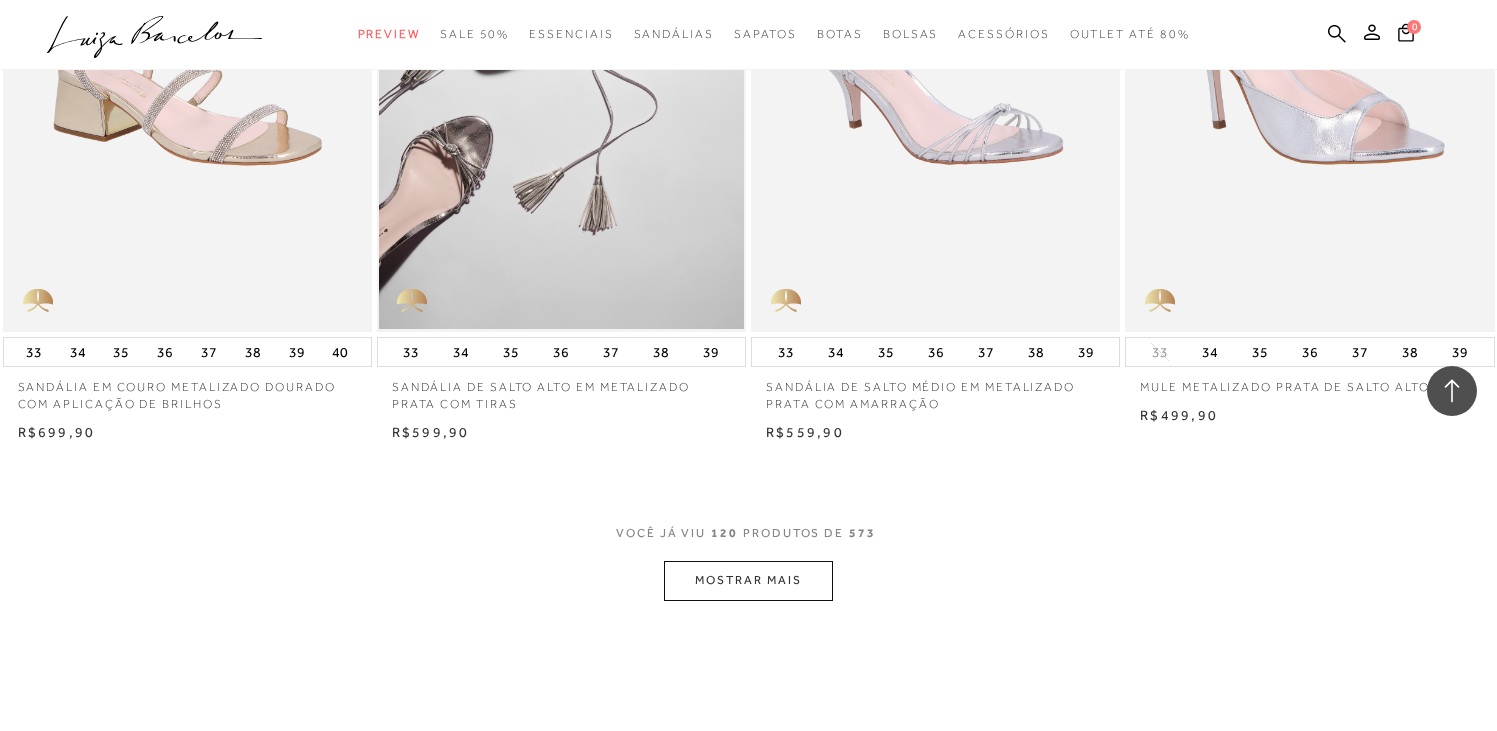 scroll, scrollTop: 20272, scrollLeft: 0, axis: vertical 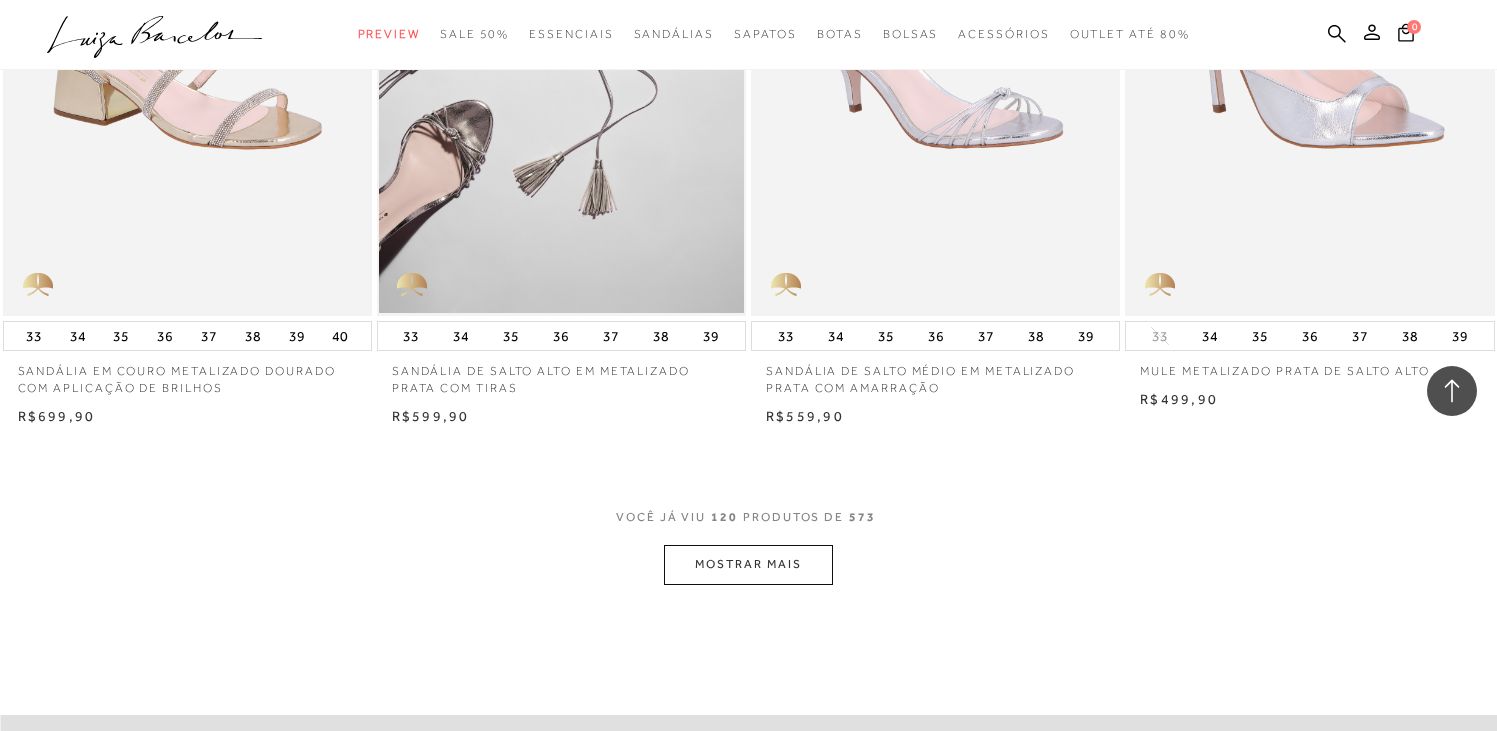 click on "MOSTRAR MAIS" at bounding box center (748, 564) 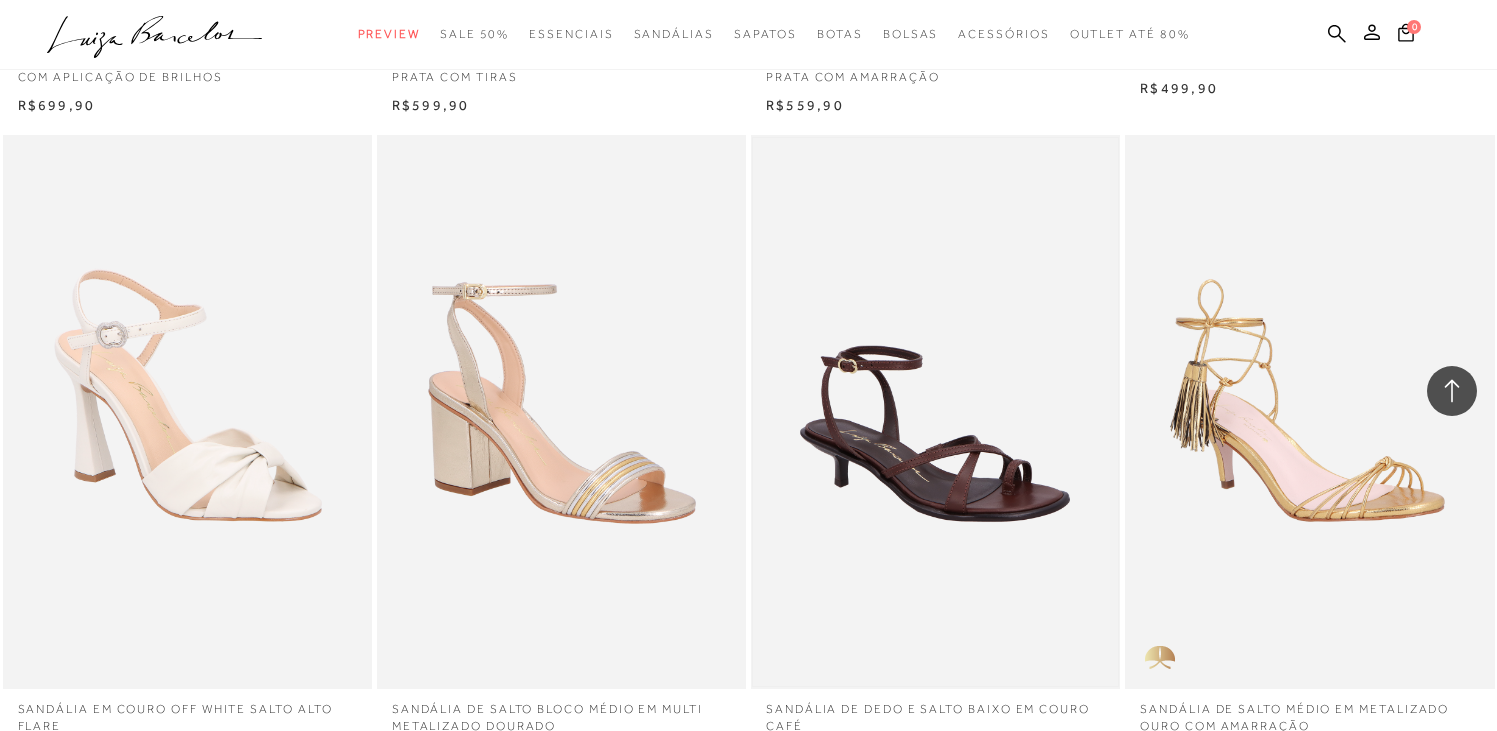 scroll, scrollTop: 20644, scrollLeft: 0, axis: vertical 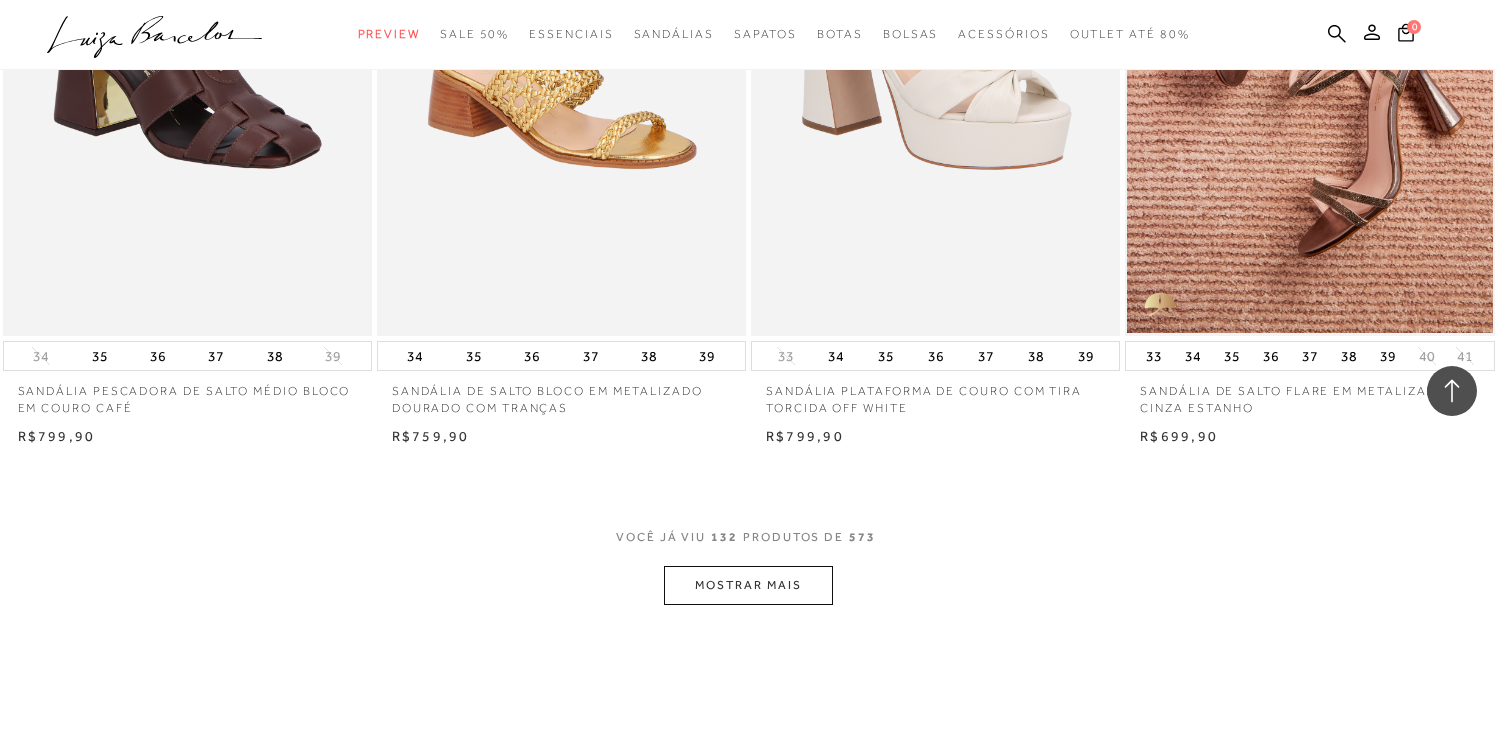 click on "MOSTRAR MAIS" at bounding box center (748, 585) 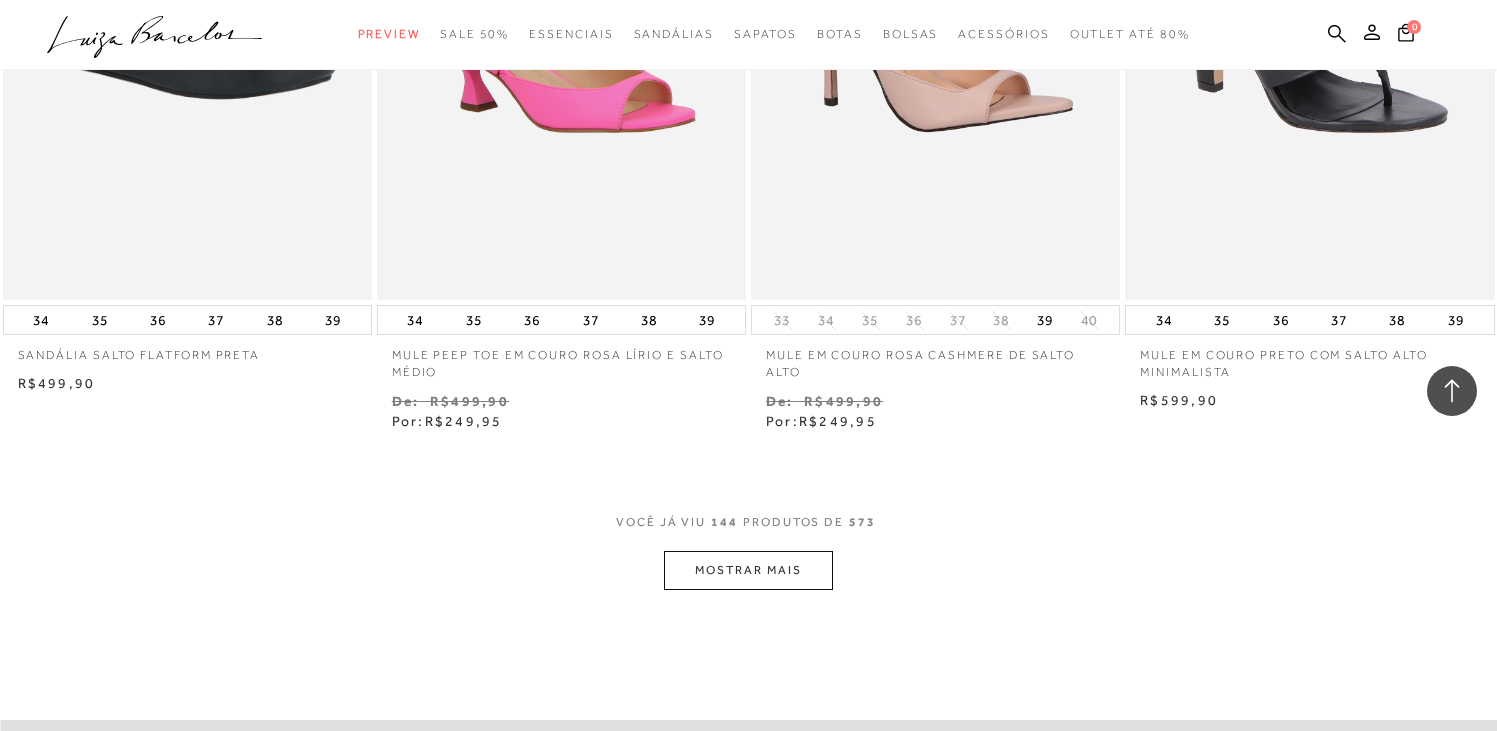 scroll, scrollTop: 24420, scrollLeft: 0, axis: vertical 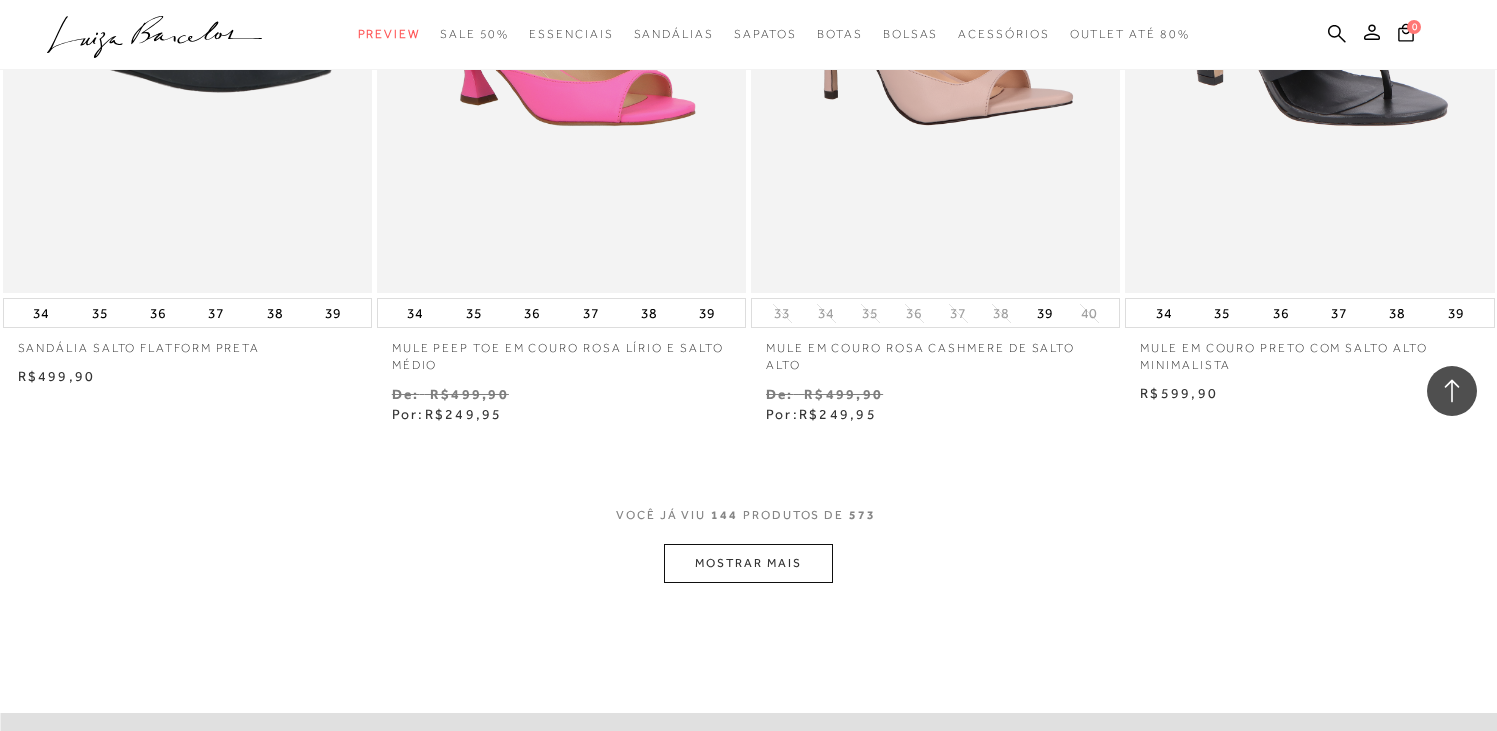 click on "MOSTRAR MAIS" at bounding box center (748, 563) 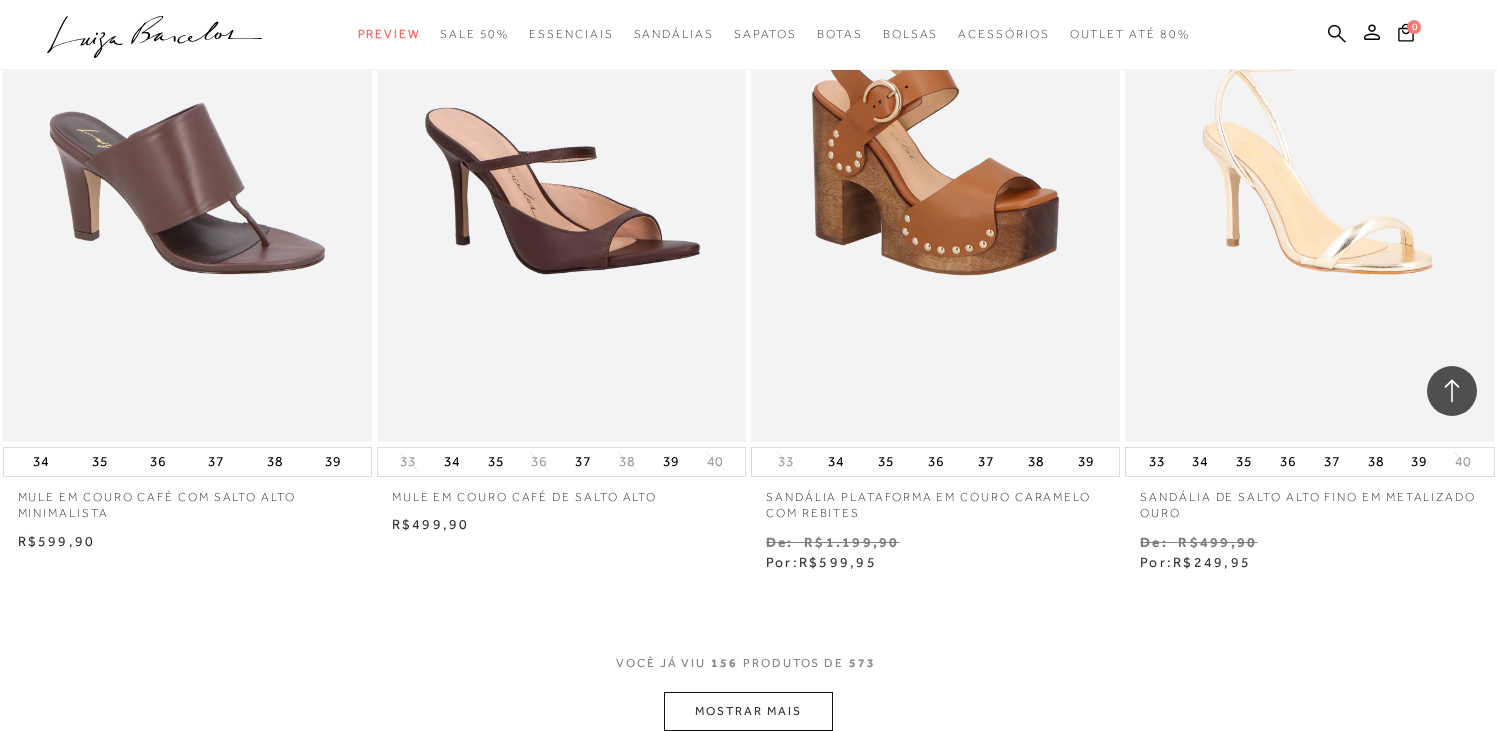 scroll, scrollTop: 26522, scrollLeft: 0, axis: vertical 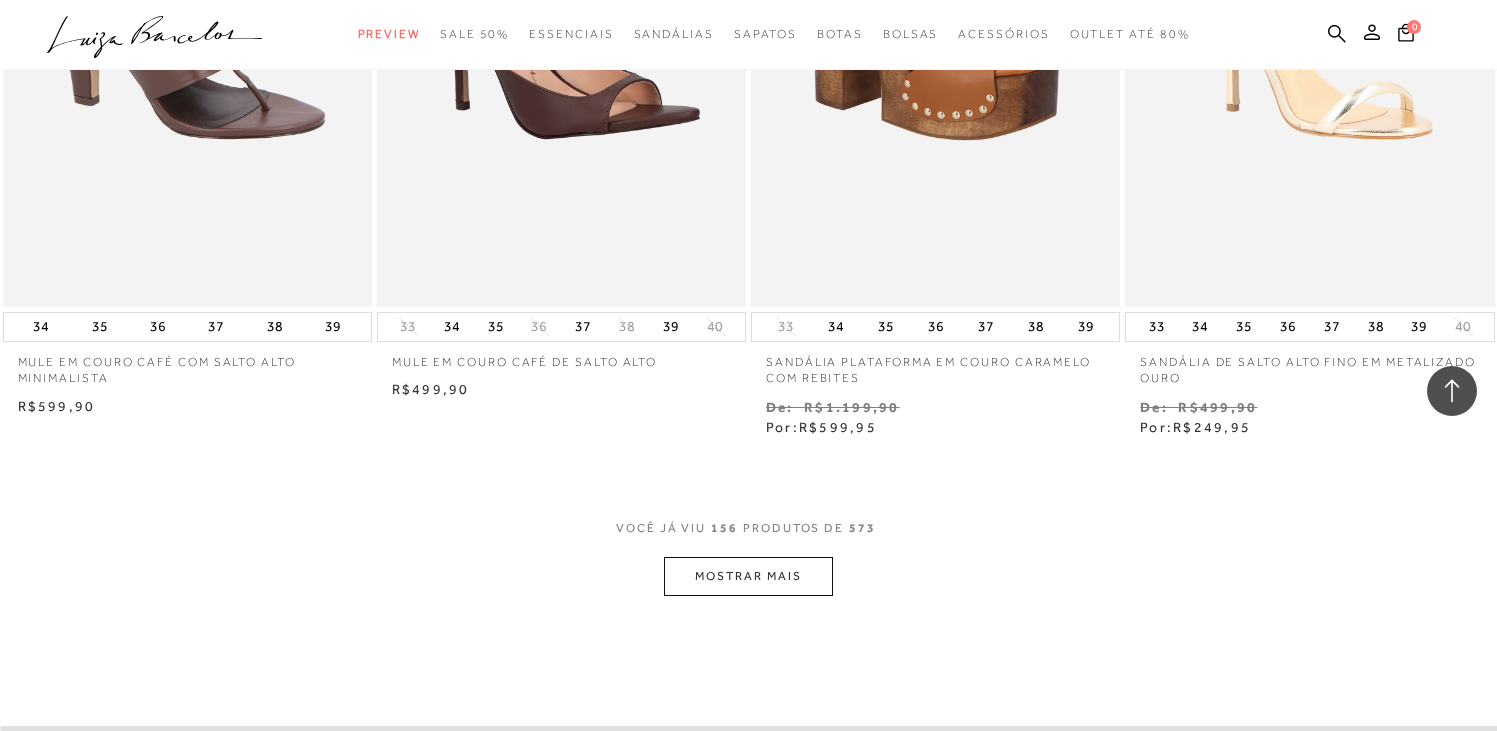 click on "MOSTRAR MAIS" at bounding box center (748, 576) 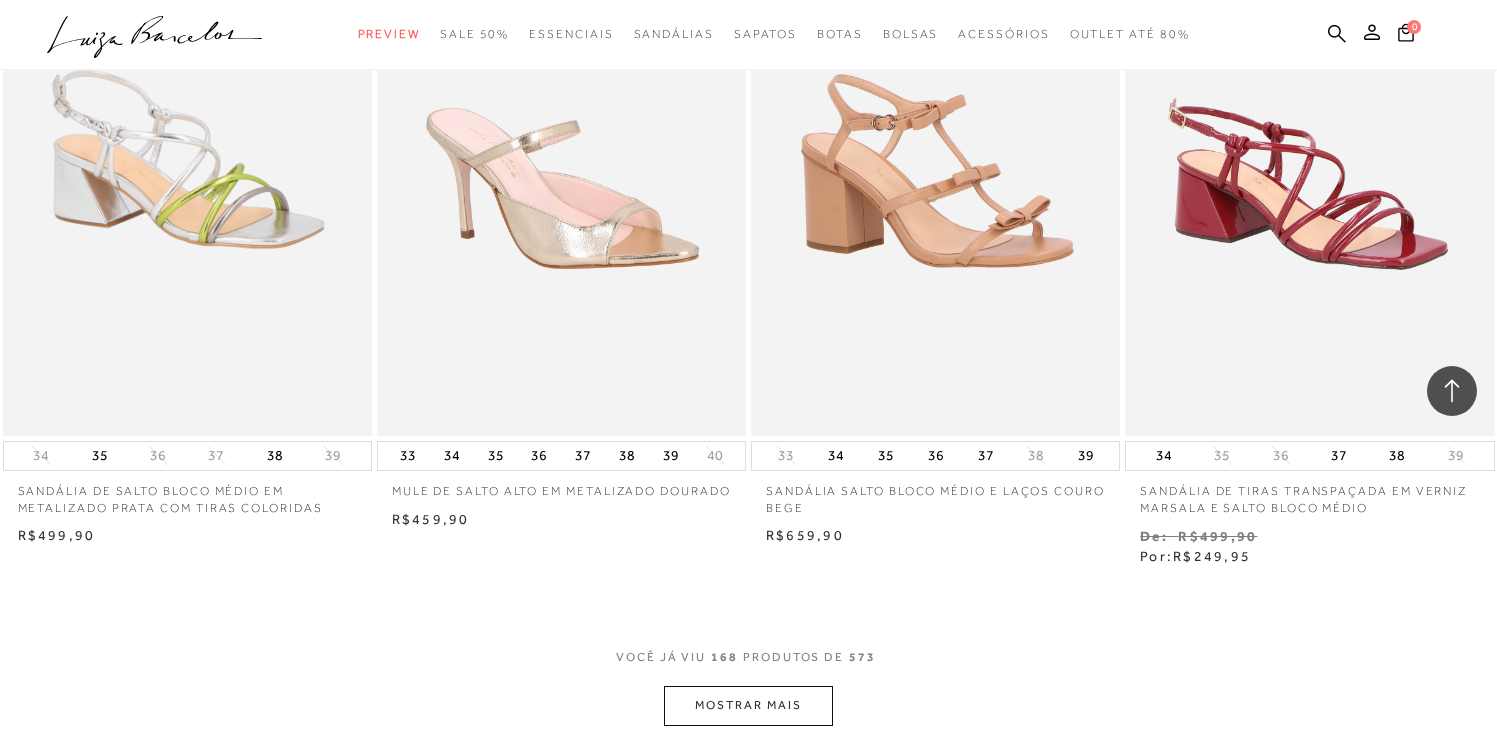 scroll, scrollTop: 28600, scrollLeft: 0, axis: vertical 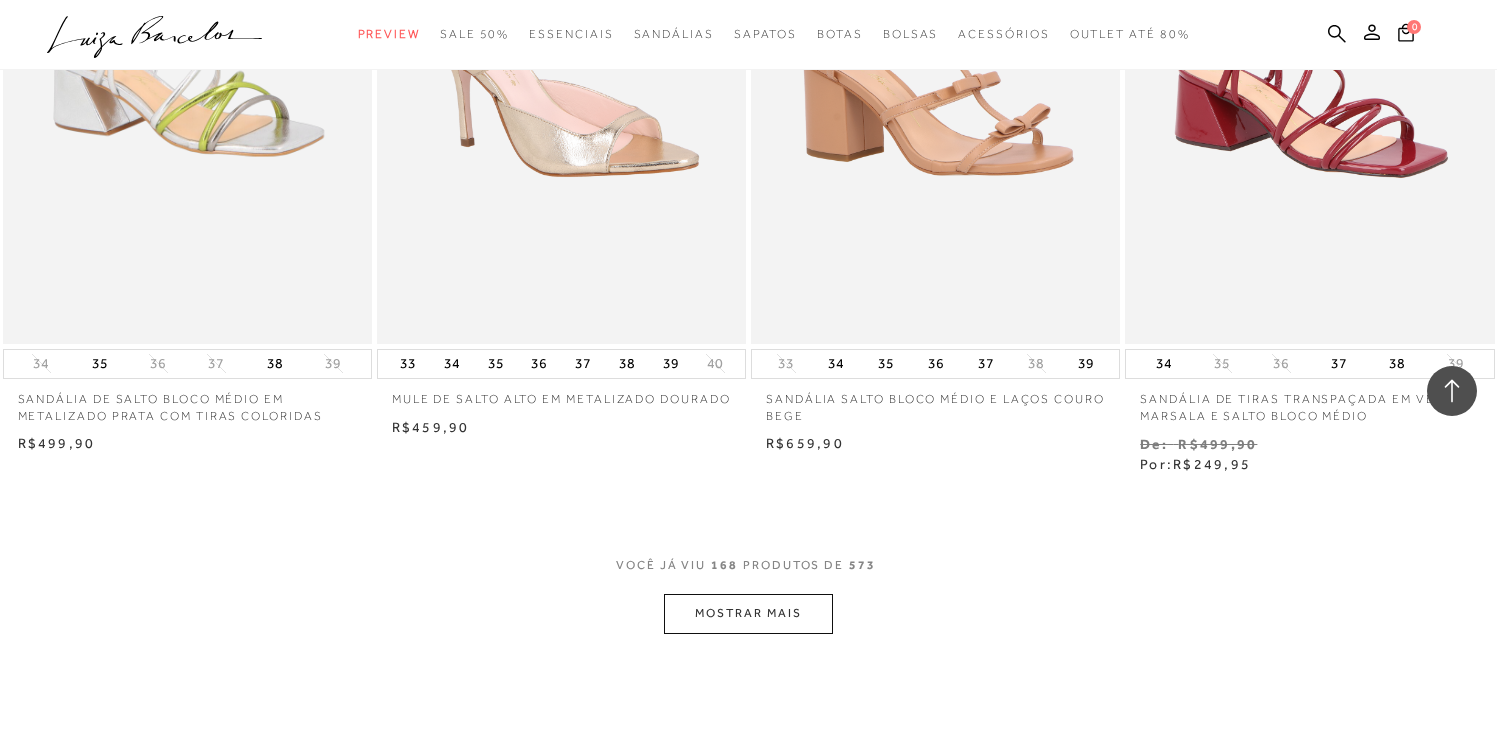 click on "MOSTRAR MAIS" at bounding box center (748, 613) 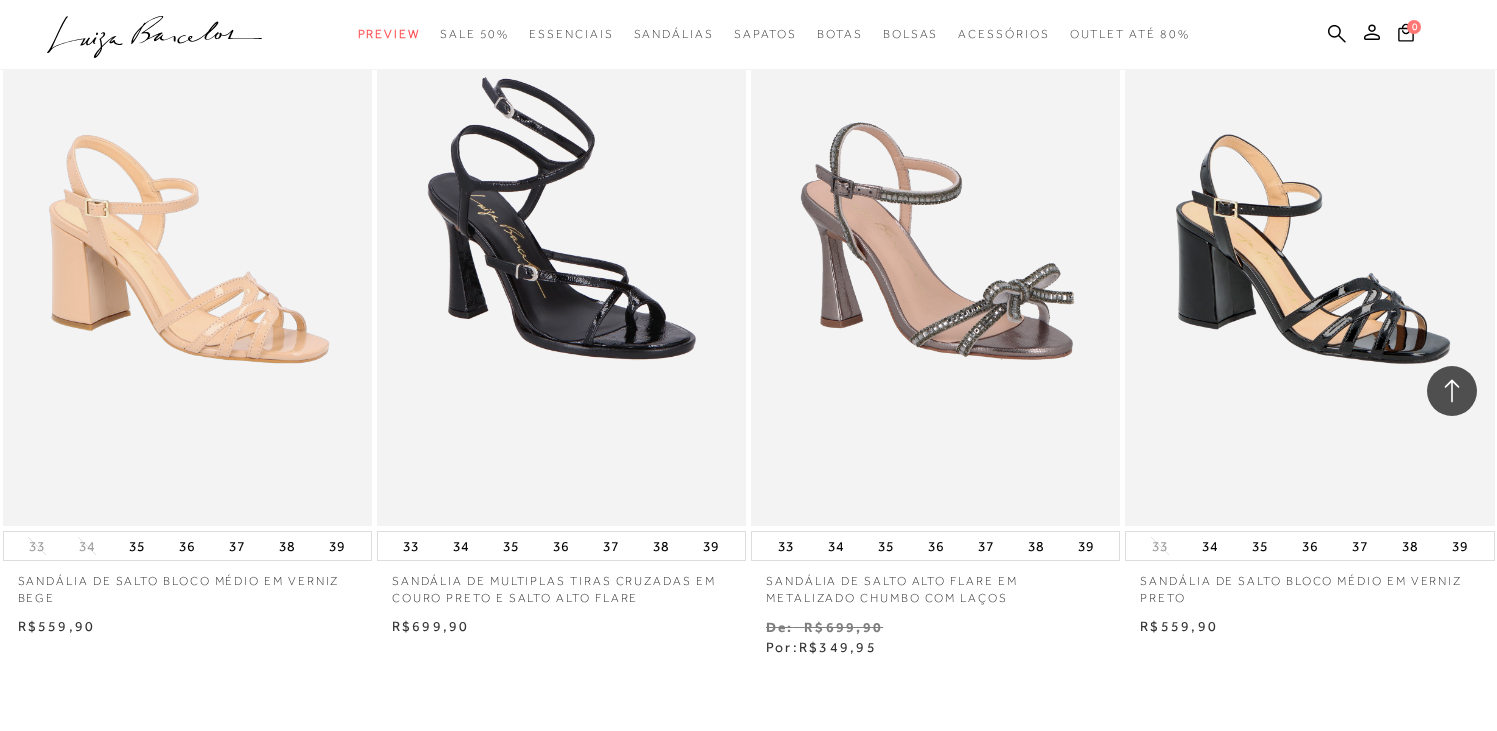 scroll, scrollTop: 30954, scrollLeft: 0, axis: vertical 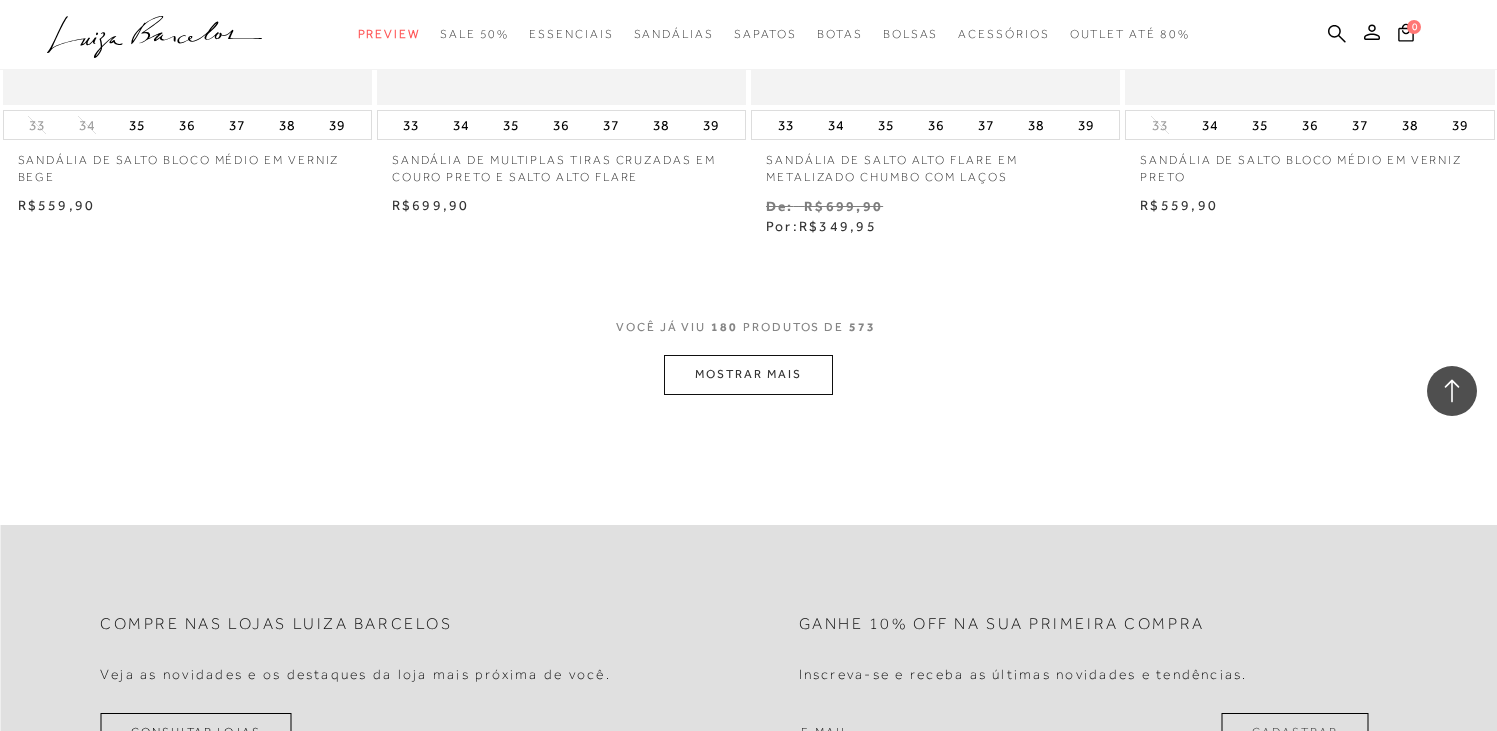 click on "MOSTRAR MAIS" at bounding box center (748, 374) 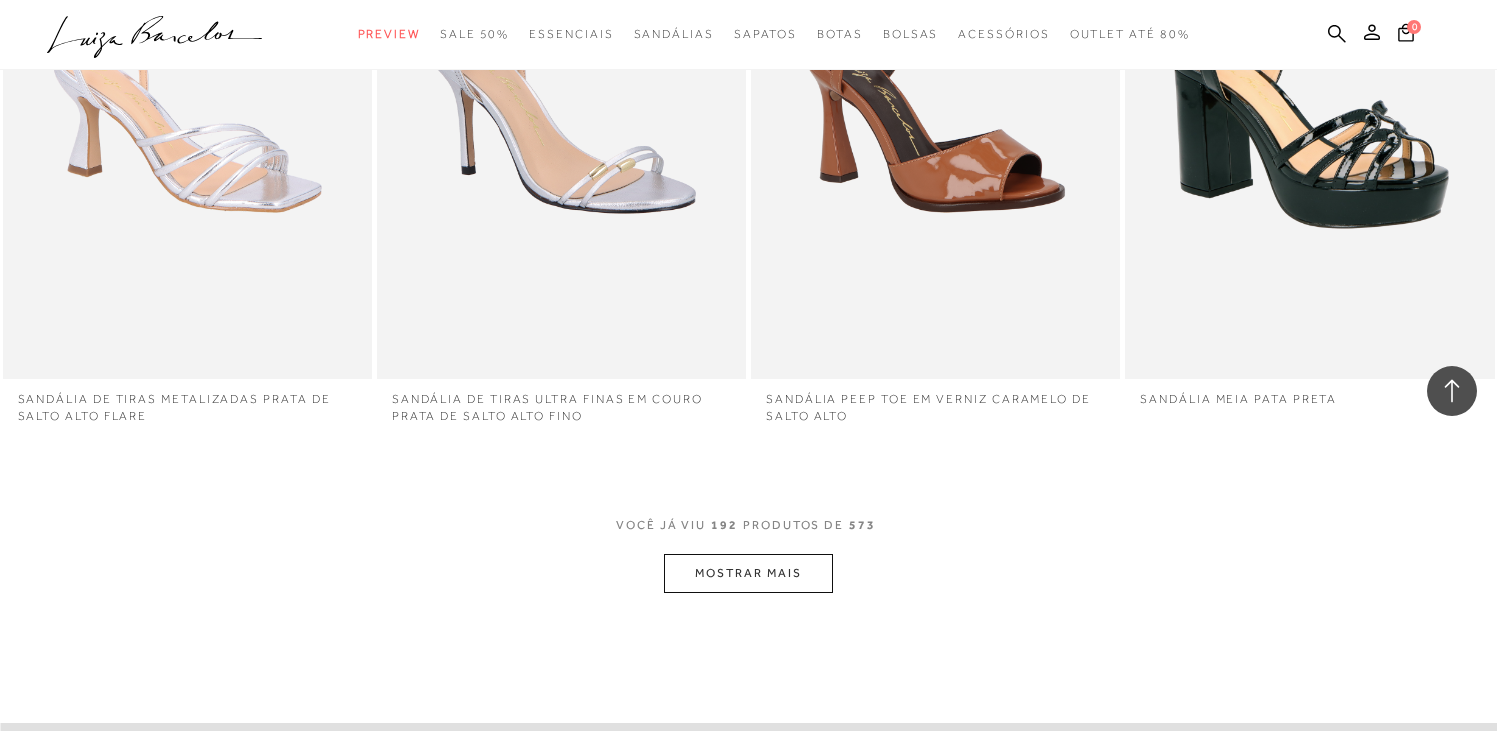 click on "MOSTRAR MAIS" at bounding box center (748, 573) 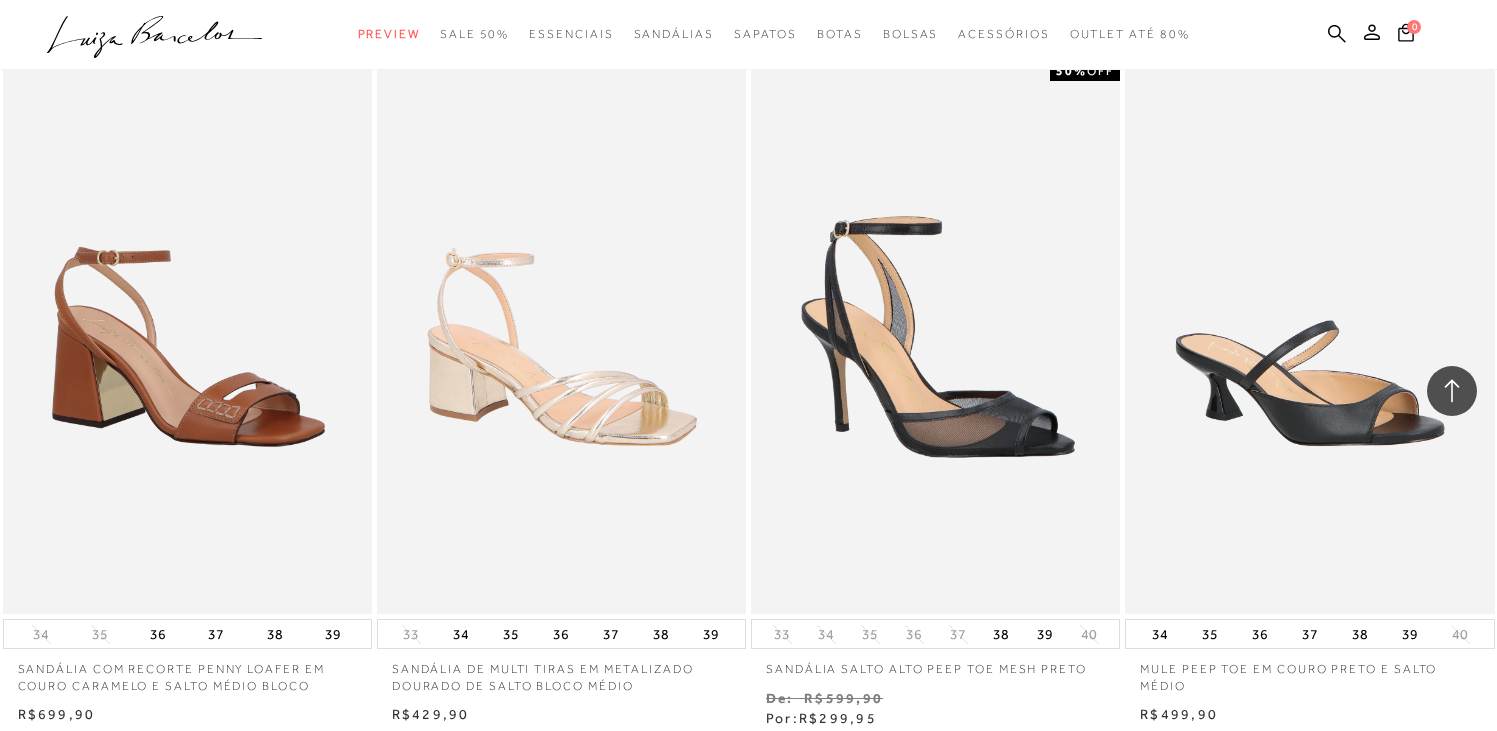 scroll, scrollTop: 34861, scrollLeft: 0, axis: vertical 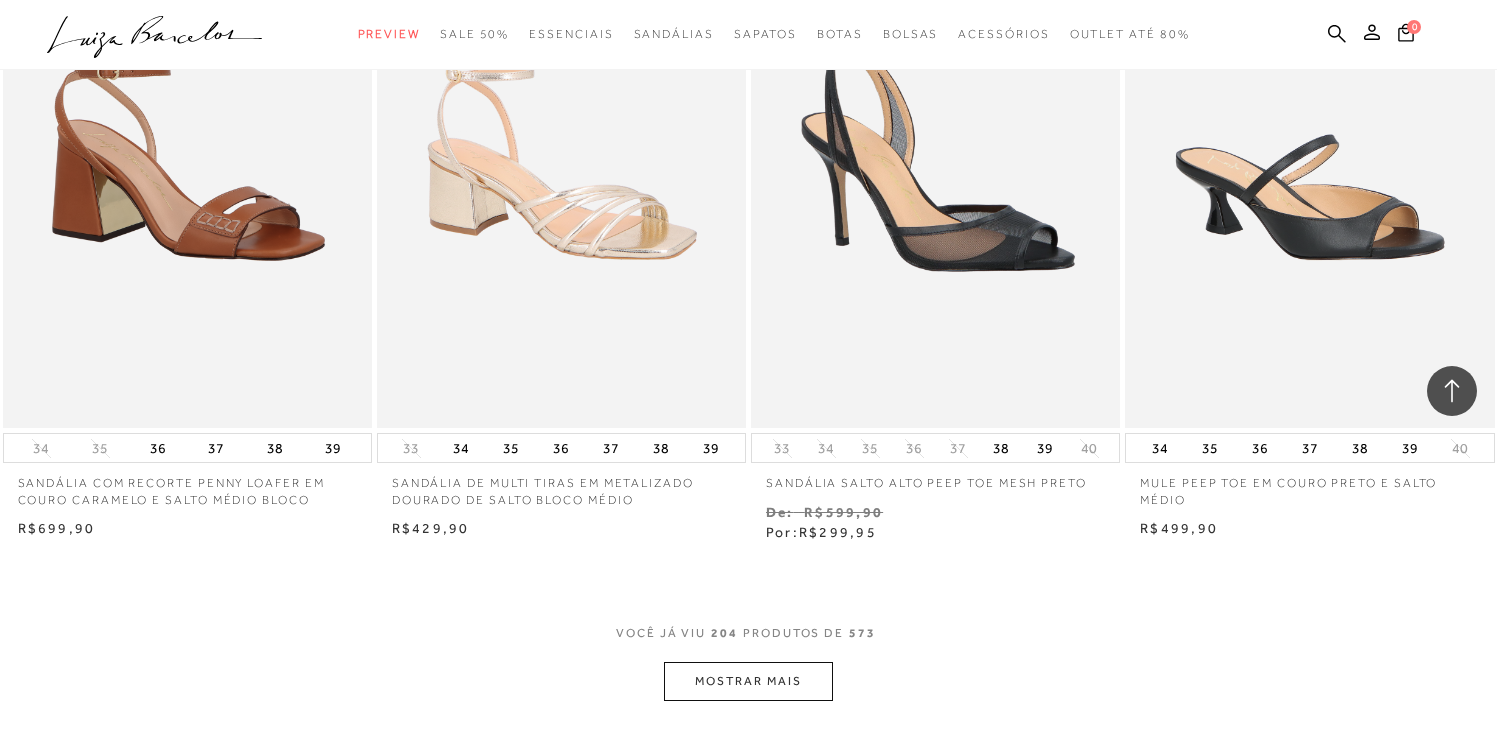 click on "MOSTRAR MAIS" at bounding box center [748, 681] 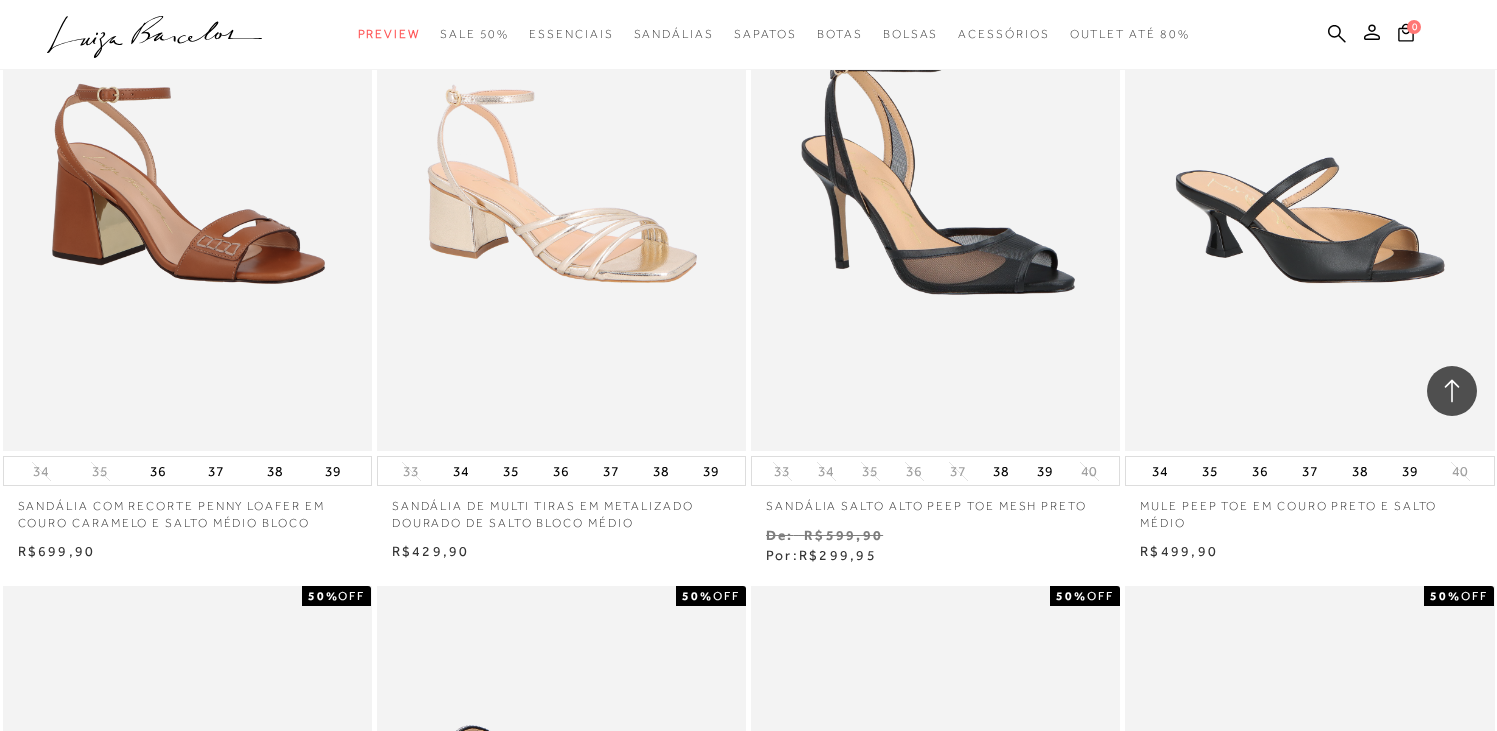 scroll, scrollTop: 34827, scrollLeft: 0, axis: vertical 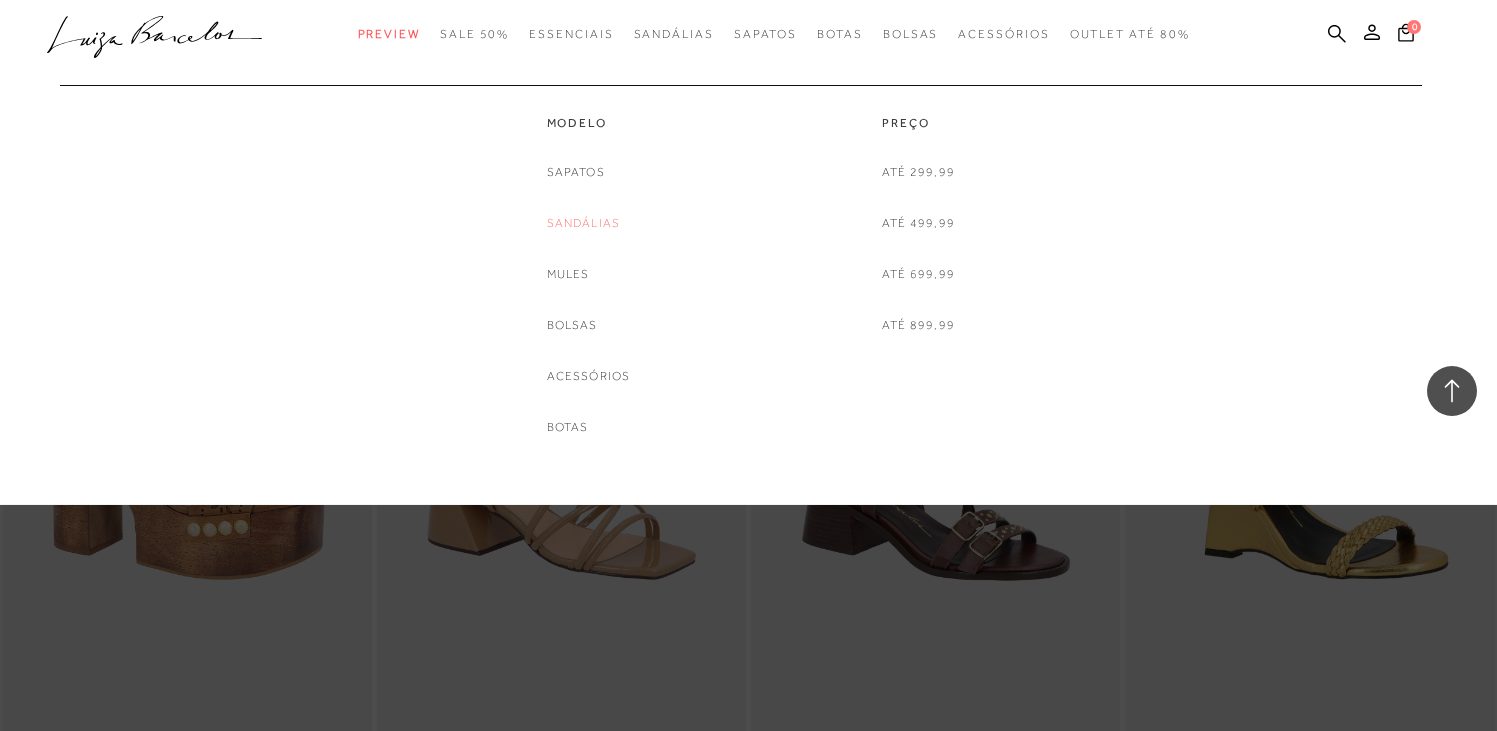 click on "Sandálias" at bounding box center (584, 223) 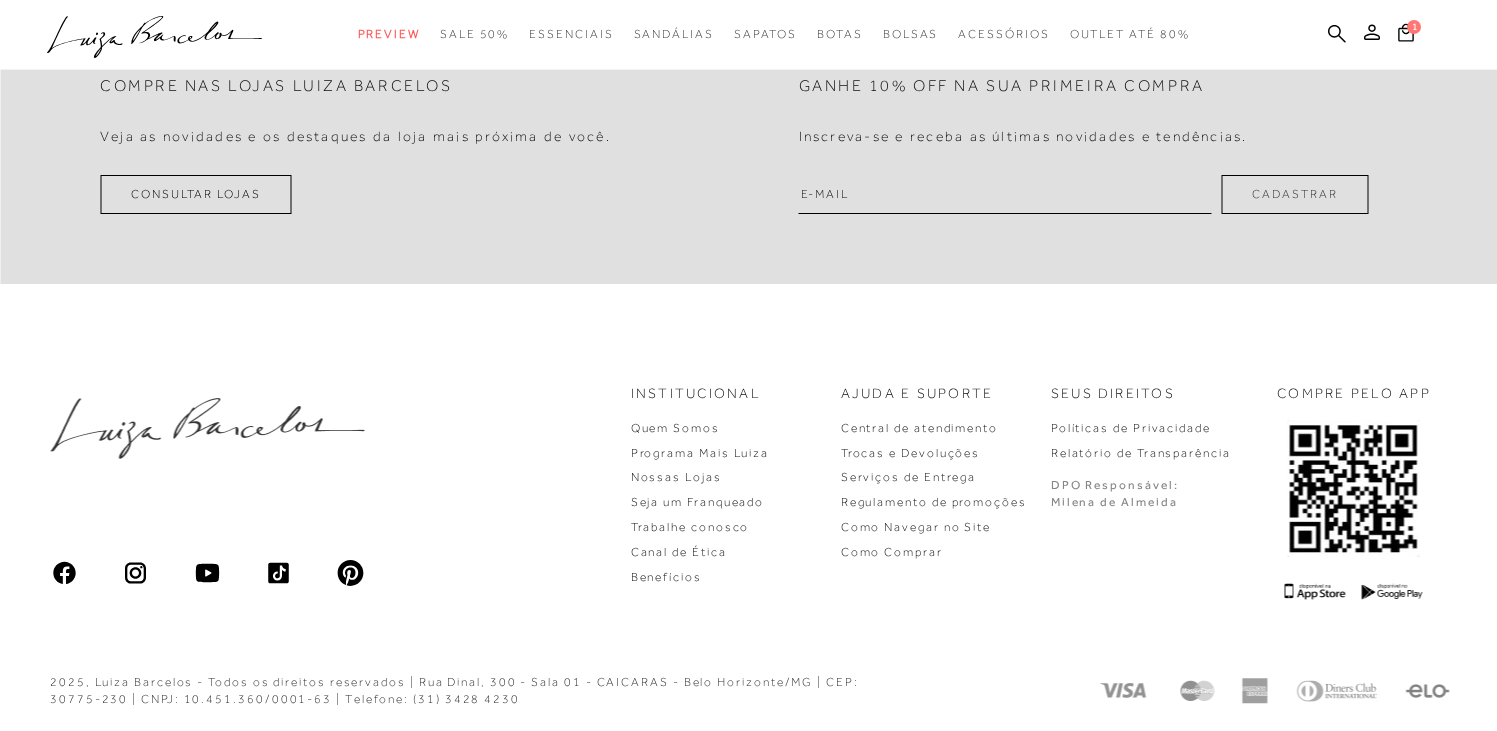 scroll, scrollTop: 0, scrollLeft: 0, axis: both 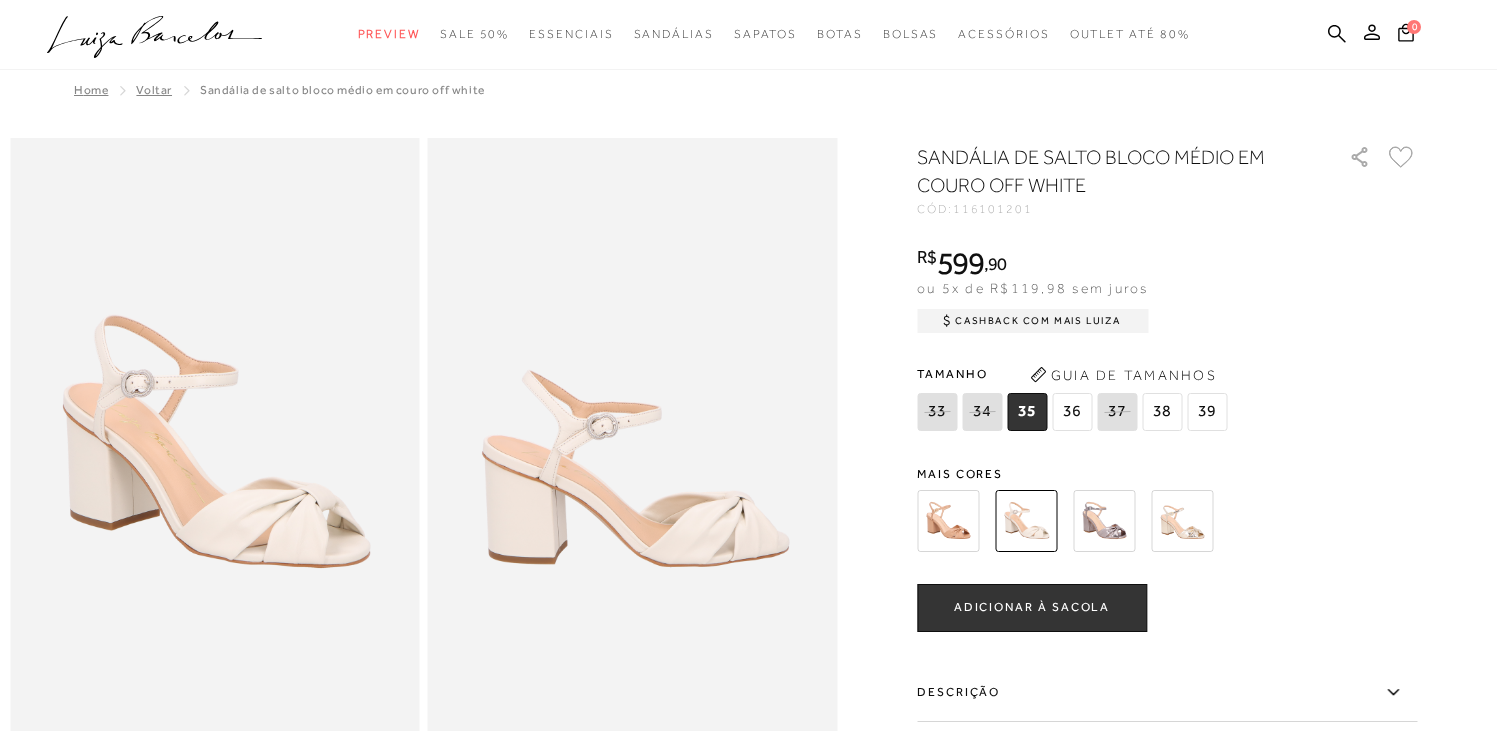 click at bounding box center (1026, 521) 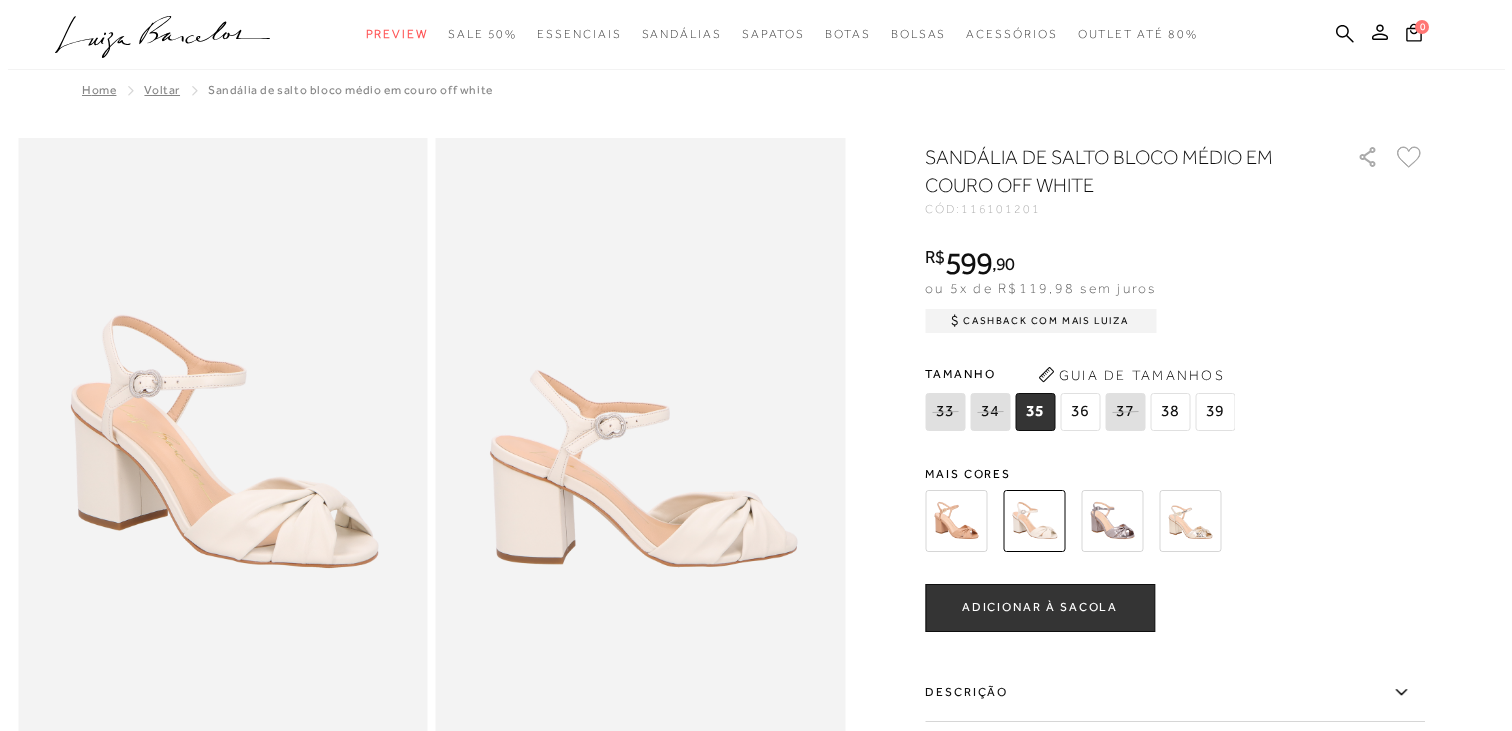 scroll, scrollTop: 0, scrollLeft: 0, axis: both 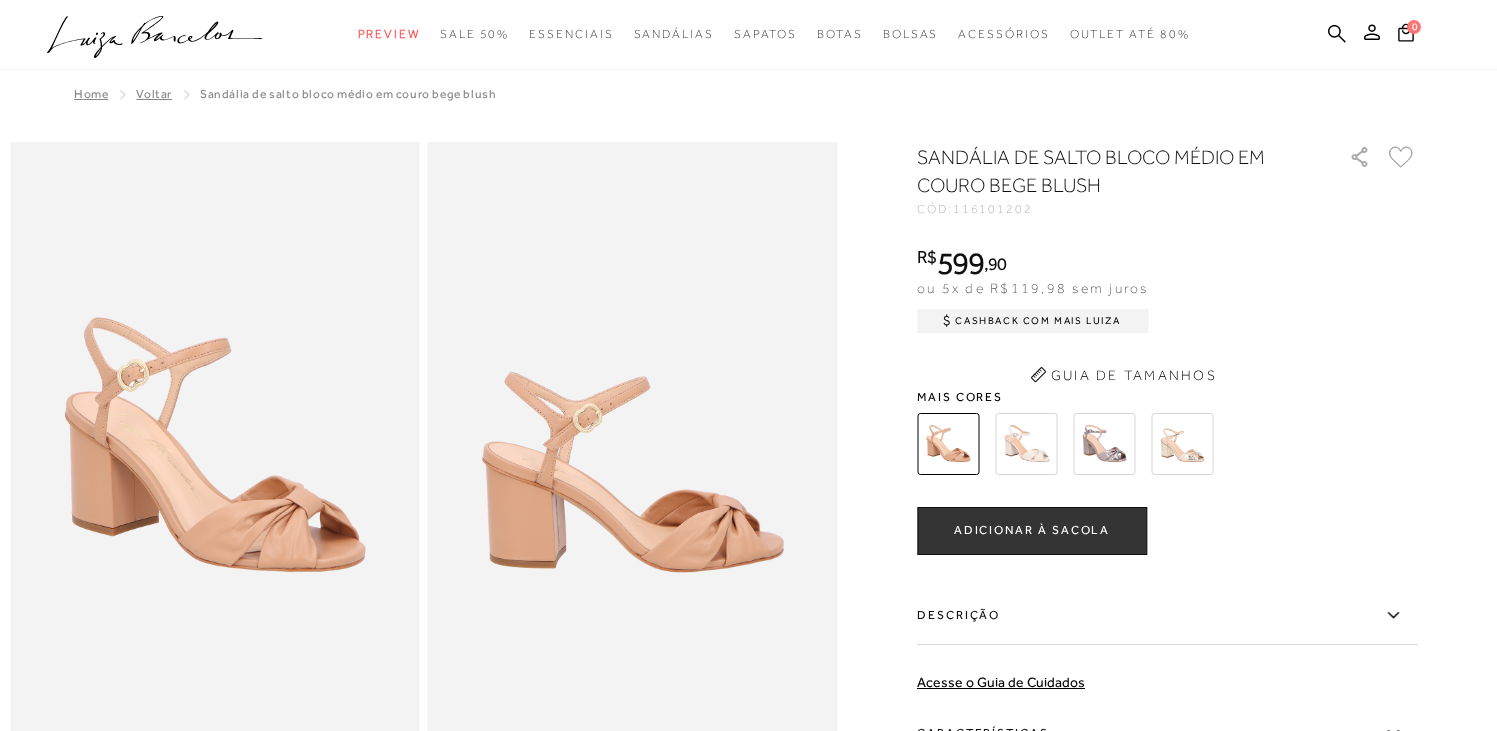 click at bounding box center (1026, 444) 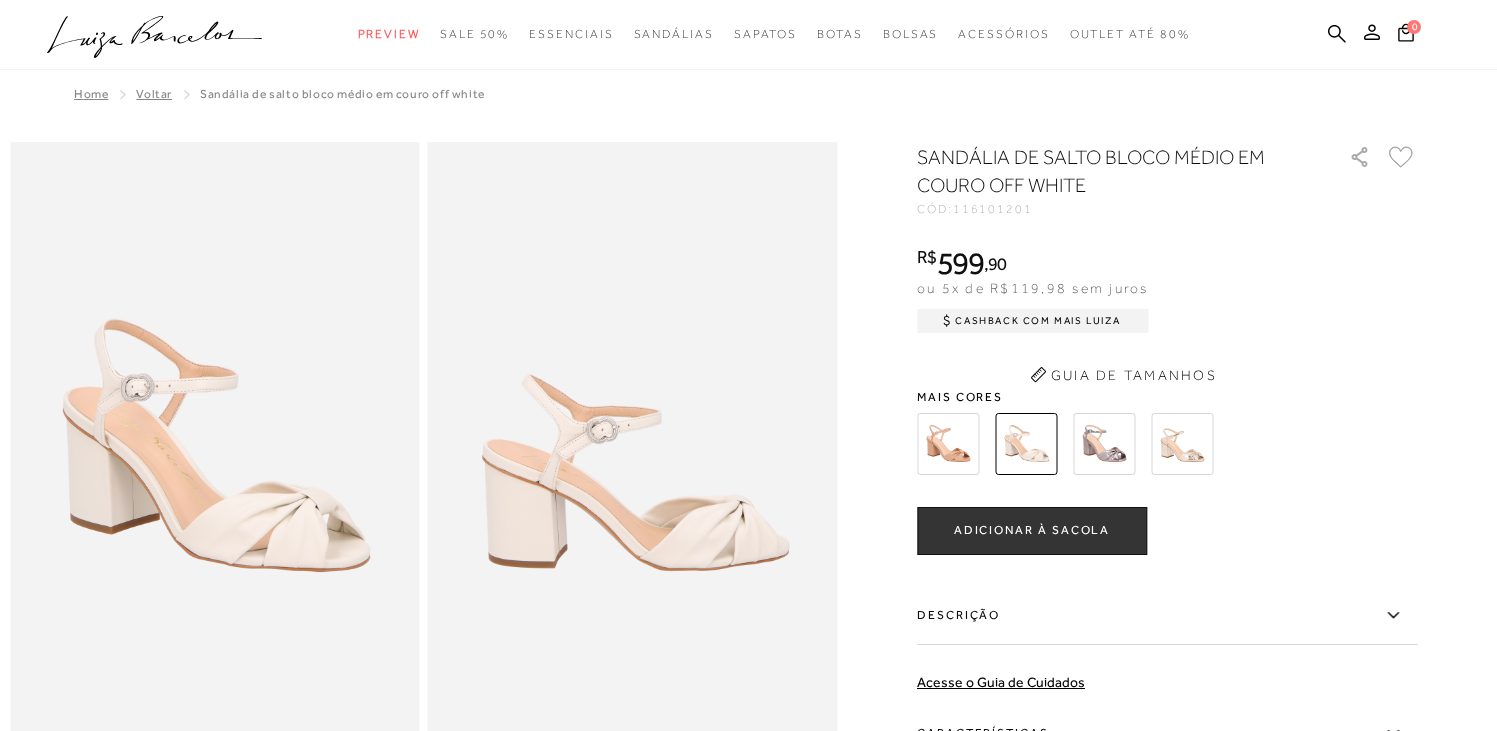 click on "ADICIONAR À SACOLA" at bounding box center [1032, 531] 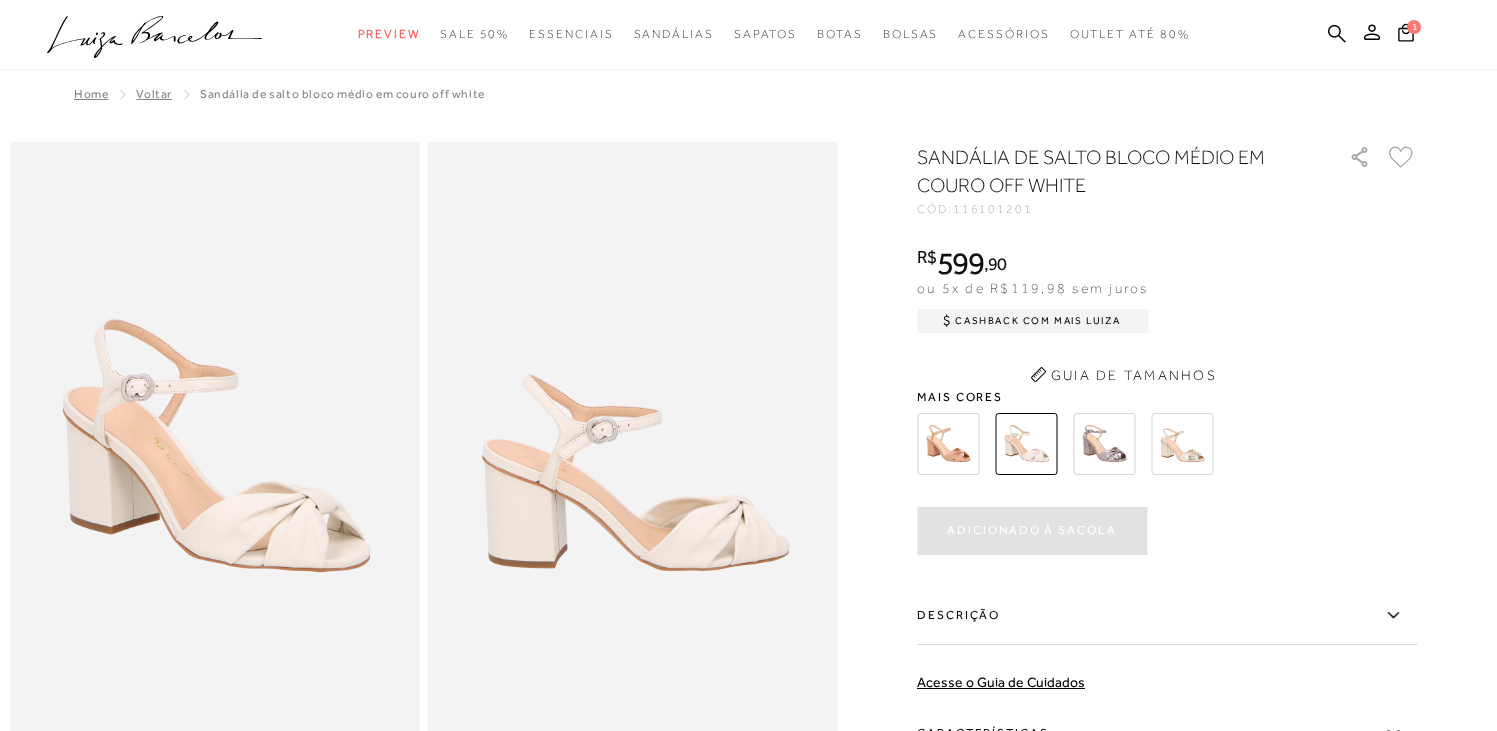 click on "SANDÁLIA DE SALTO BLOCO MÉDIO EM COURO OFF WHITE
CÓD:
116101201
×
É necessário selecionar um tamanho para adicionar o produto como favorito.
R$ 599 , 90
ou 5x de R$119,98 sem juros
Cashback com Mais Luiza
R$599,90" at bounding box center [1167, 549] 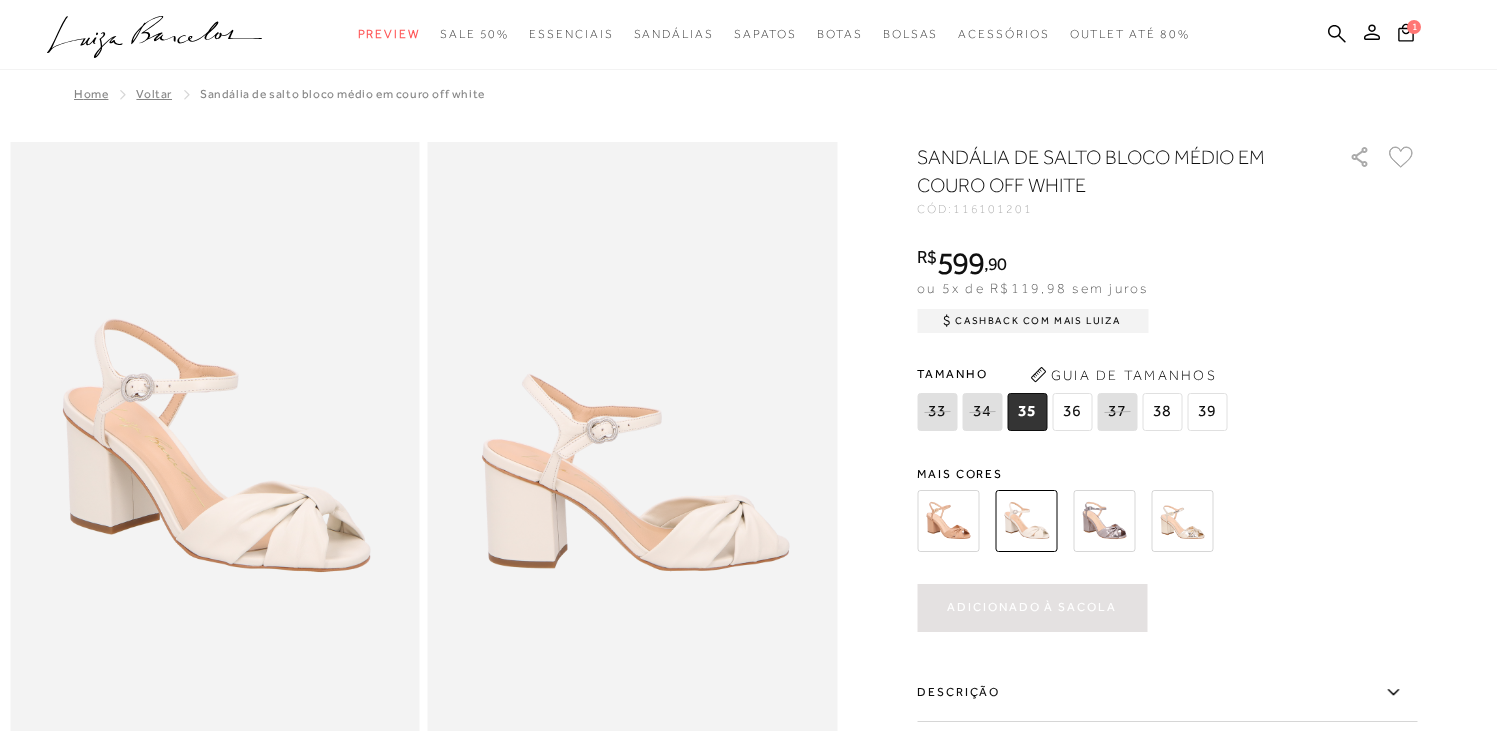 click 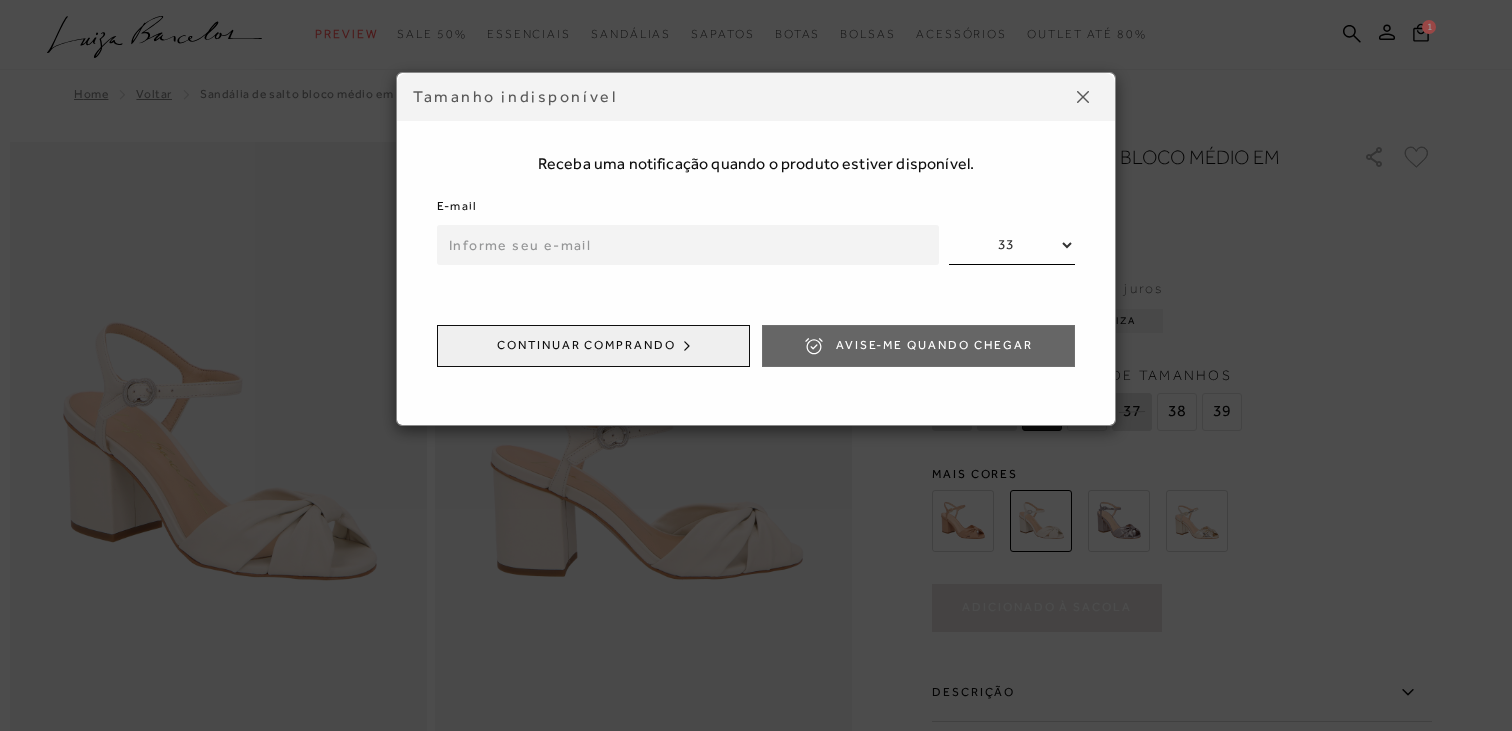 click at bounding box center [688, 245] 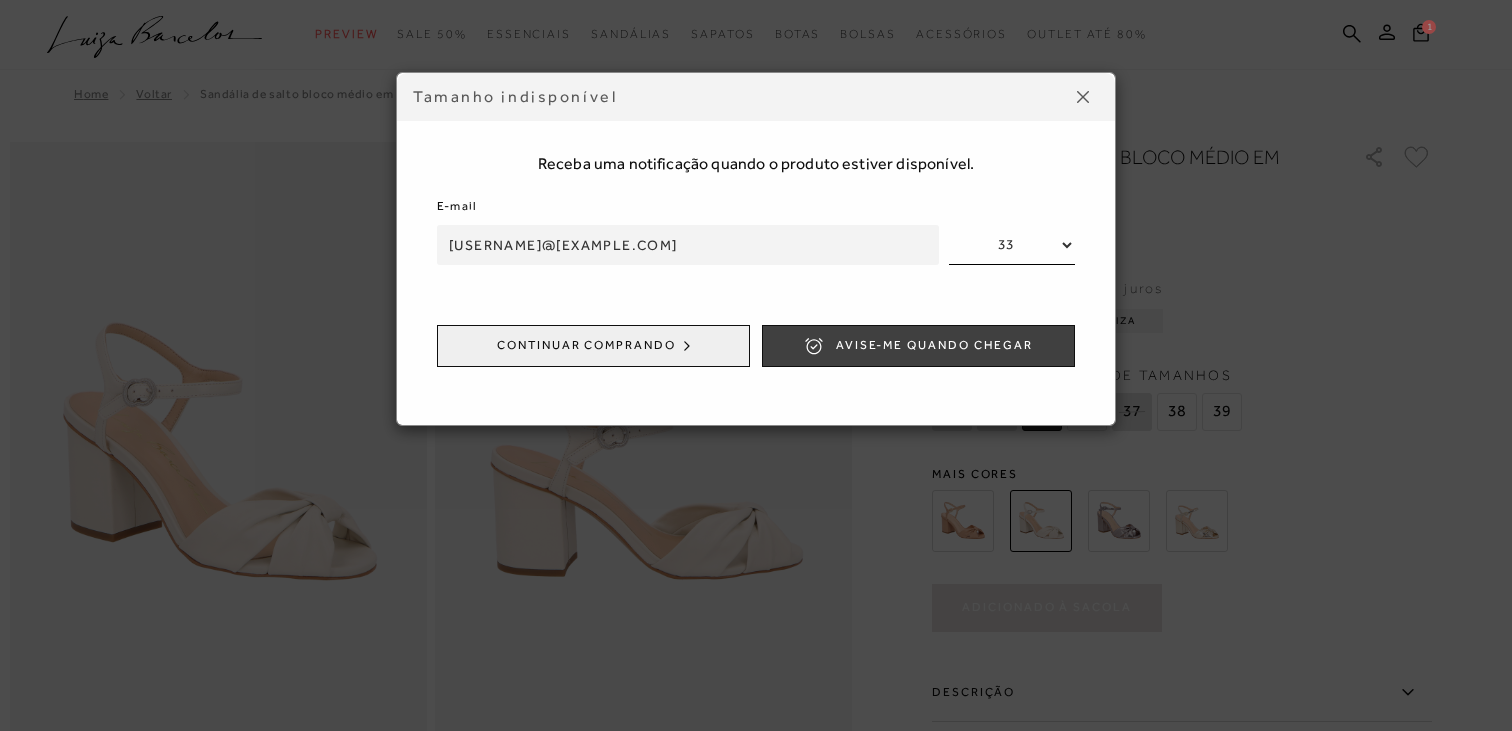 click on "Avise-me quando chegar" at bounding box center (934, 345) 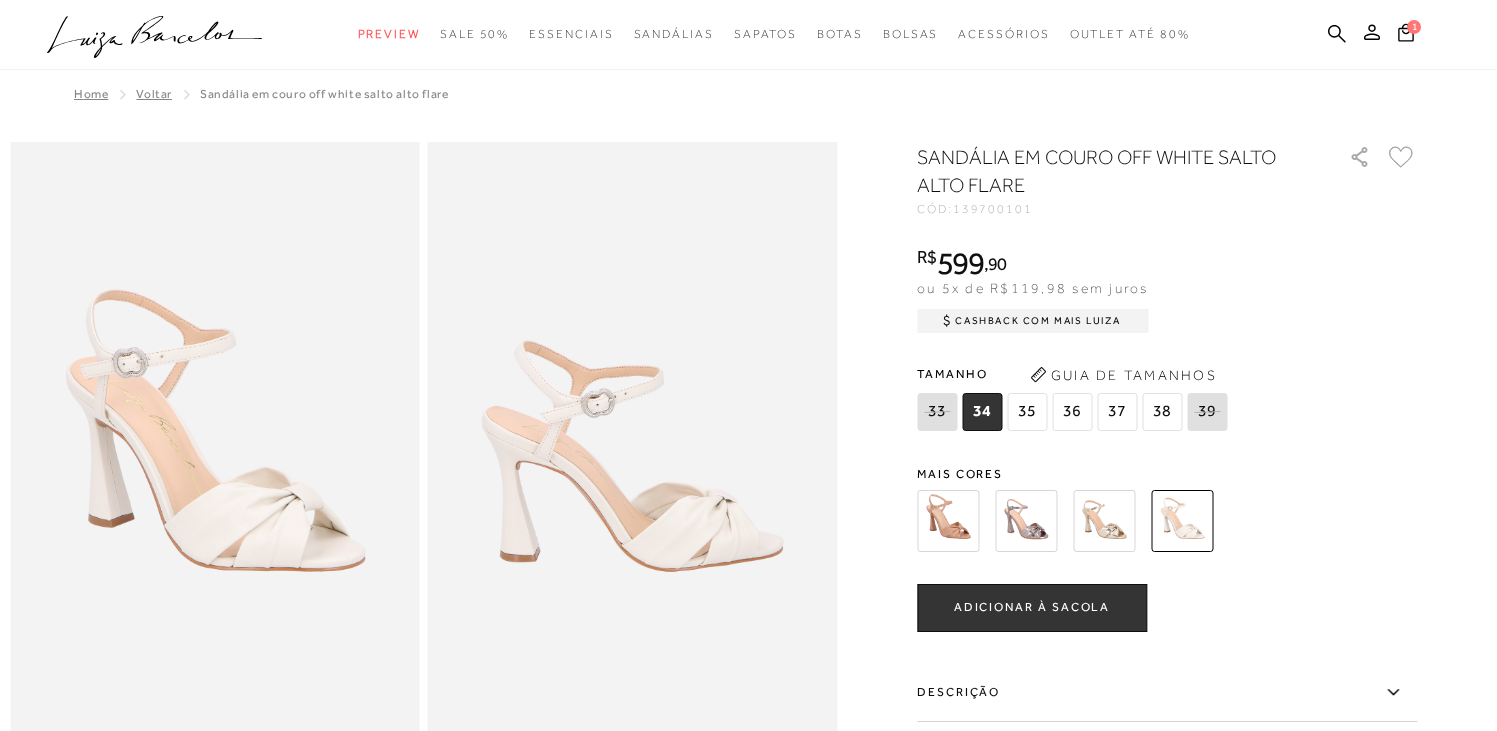 scroll, scrollTop: 0, scrollLeft: 0, axis: both 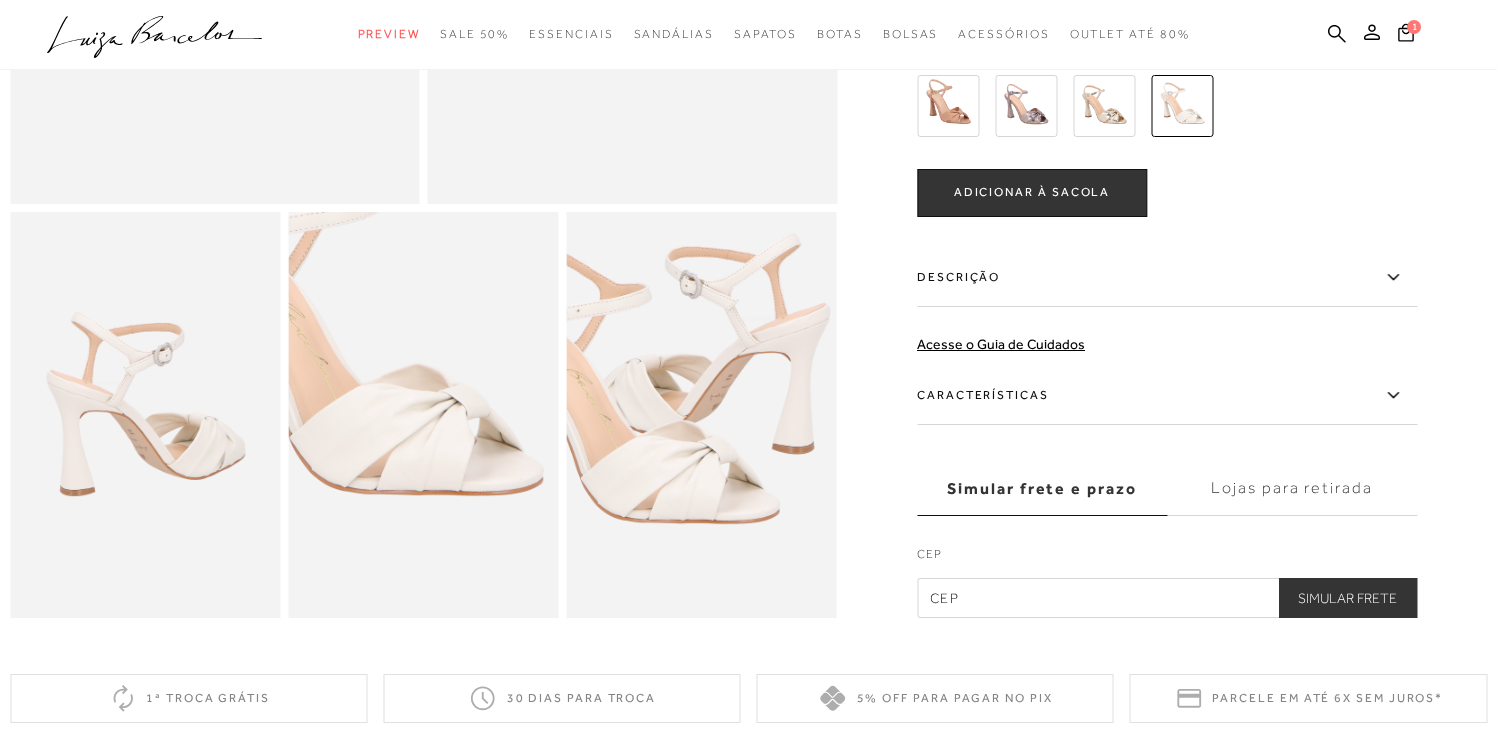 click 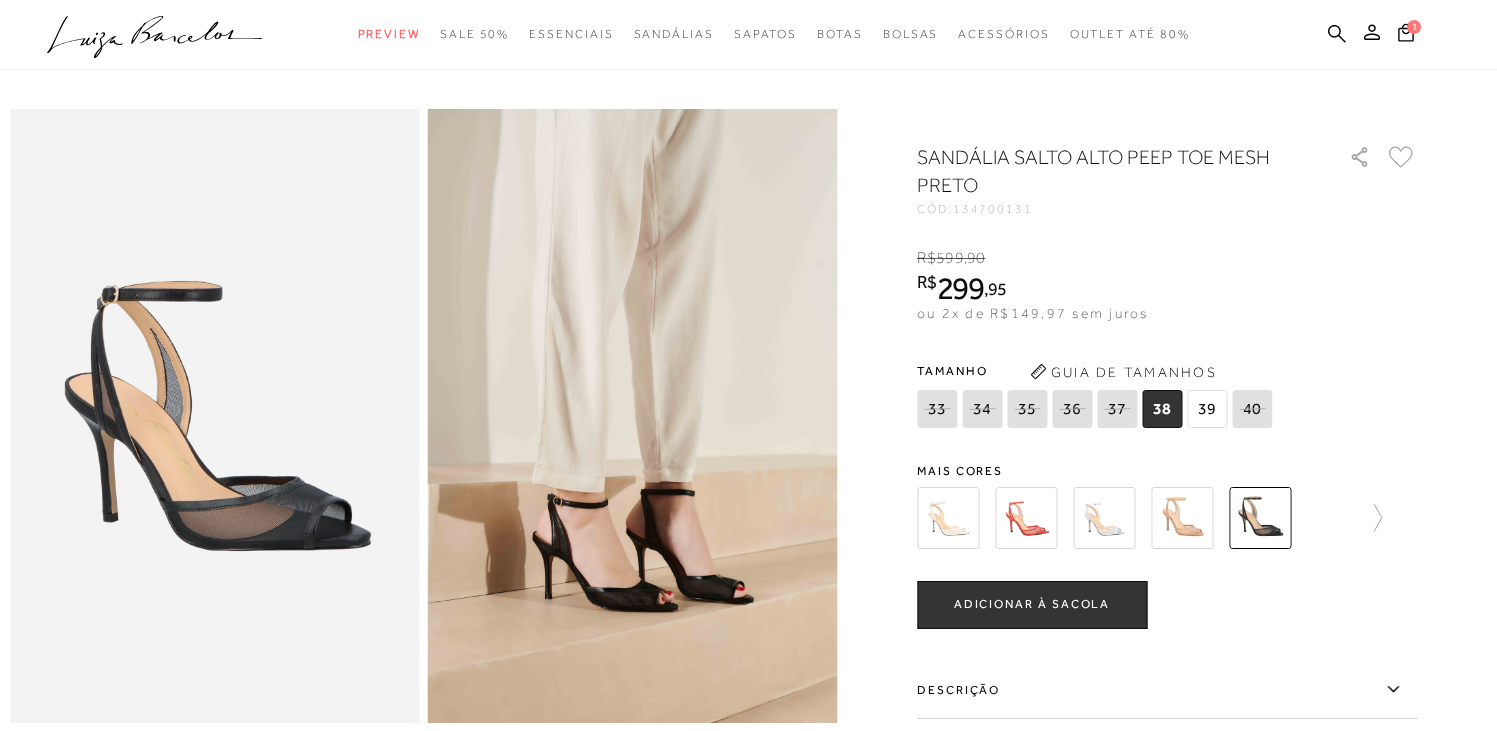 scroll, scrollTop: 0, scrollLeft: 0, axis: both 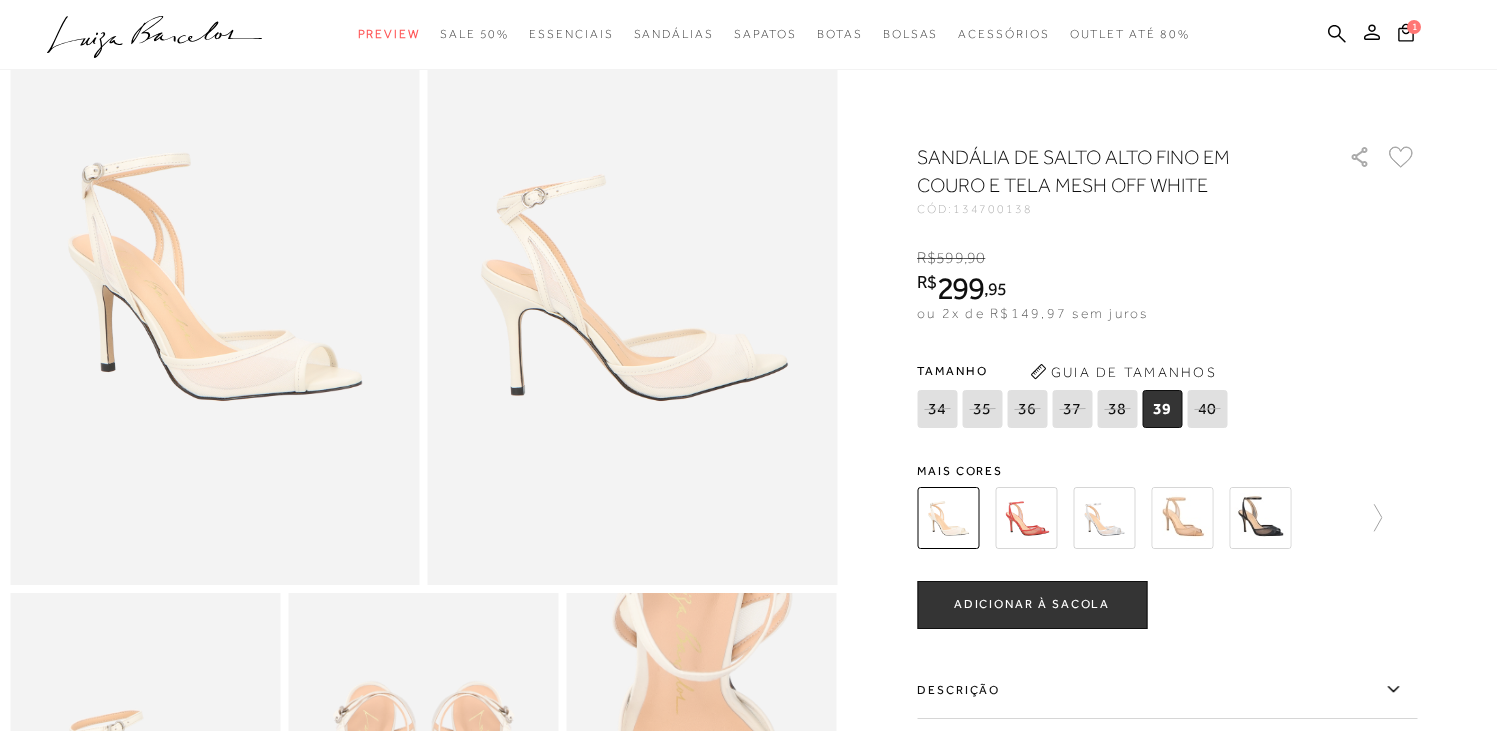 click 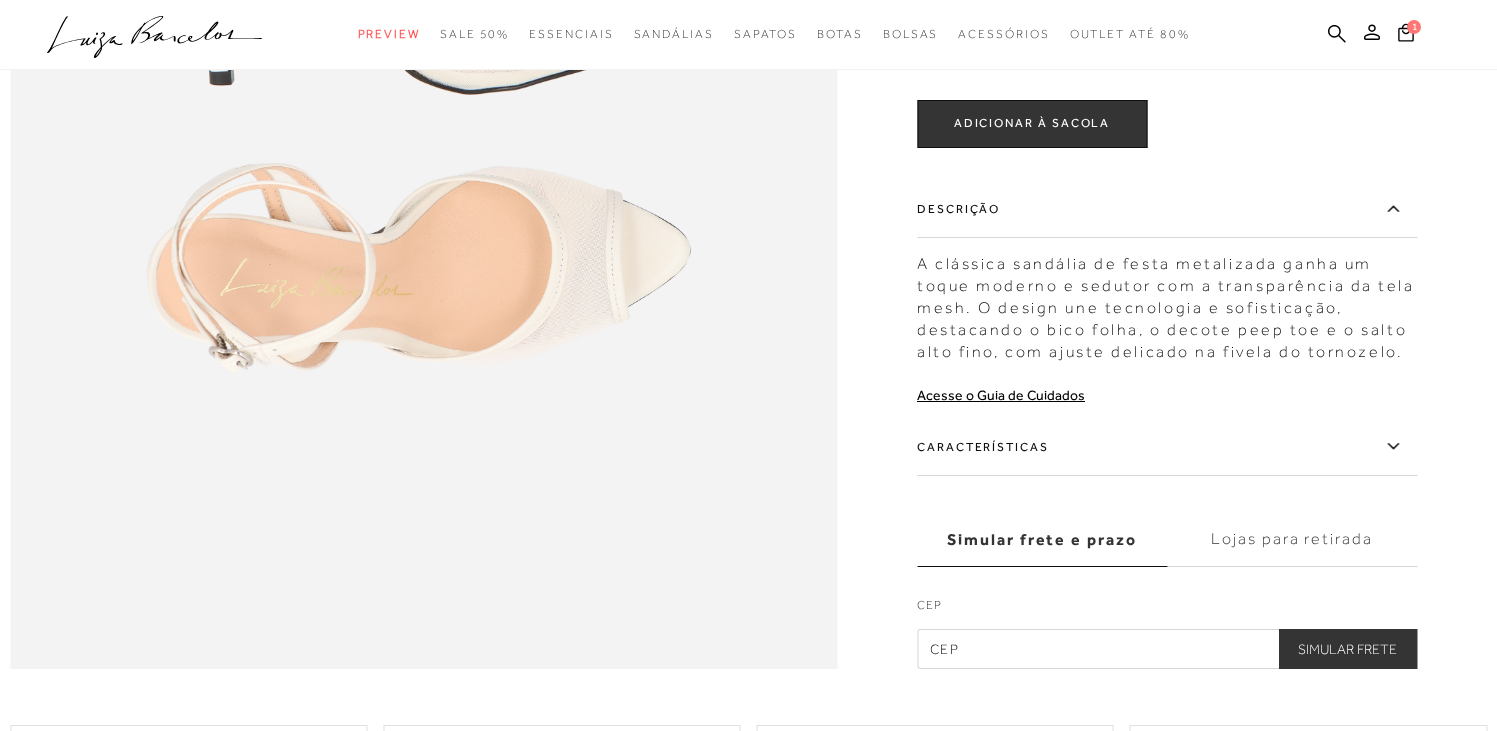 scroll, scrollTop: 1829, scrollLeft: 0, axis: vertical 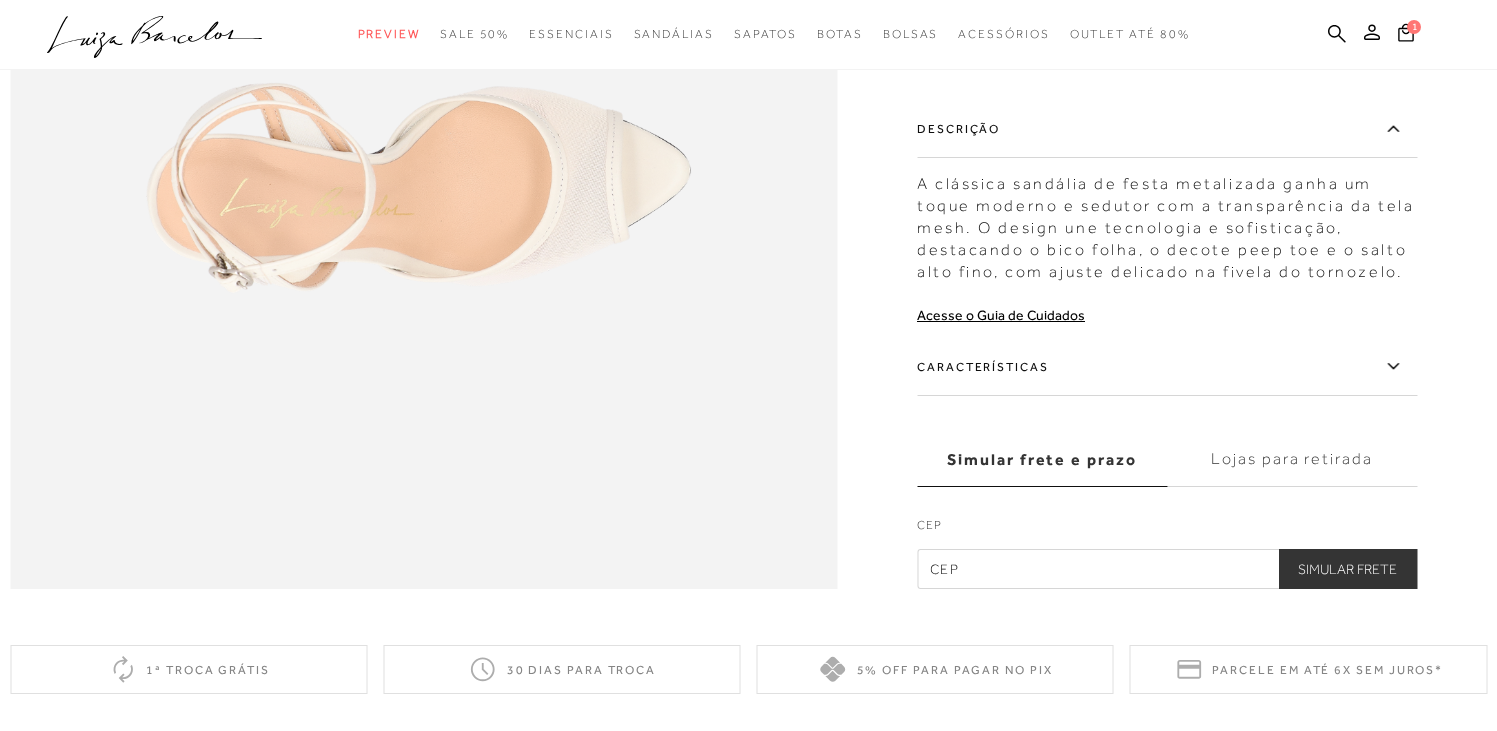click 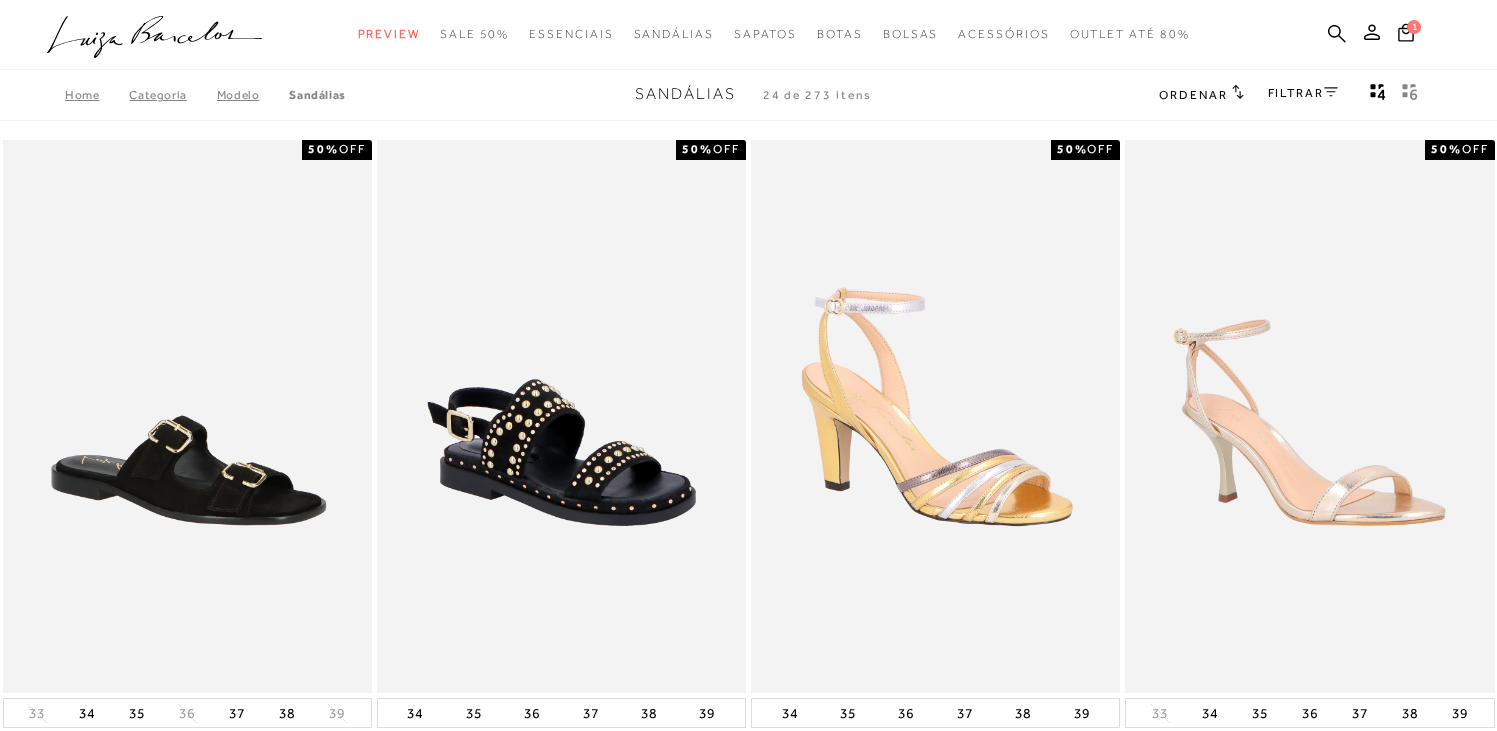 scroll, scrollTop: 0, scrollLeft: 0, axis: both 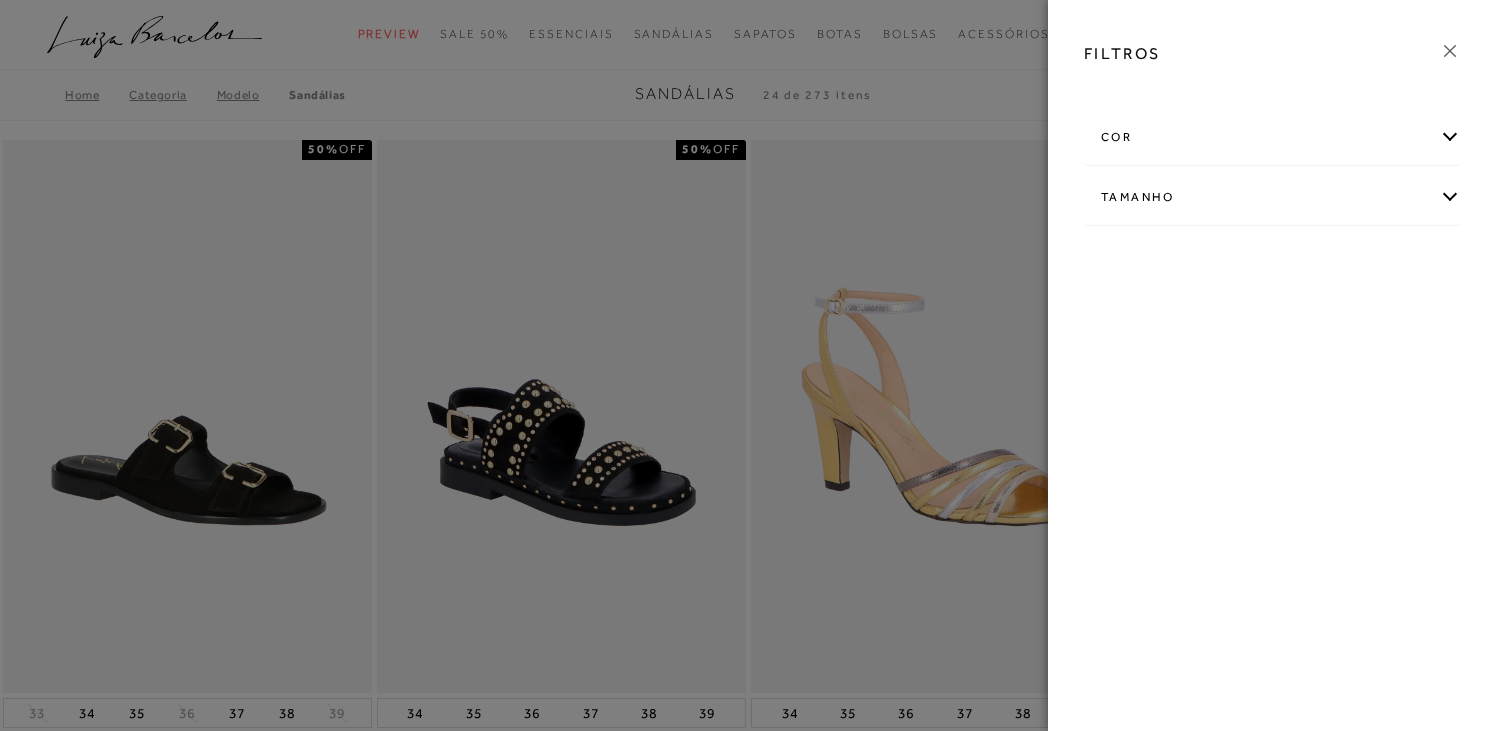 click 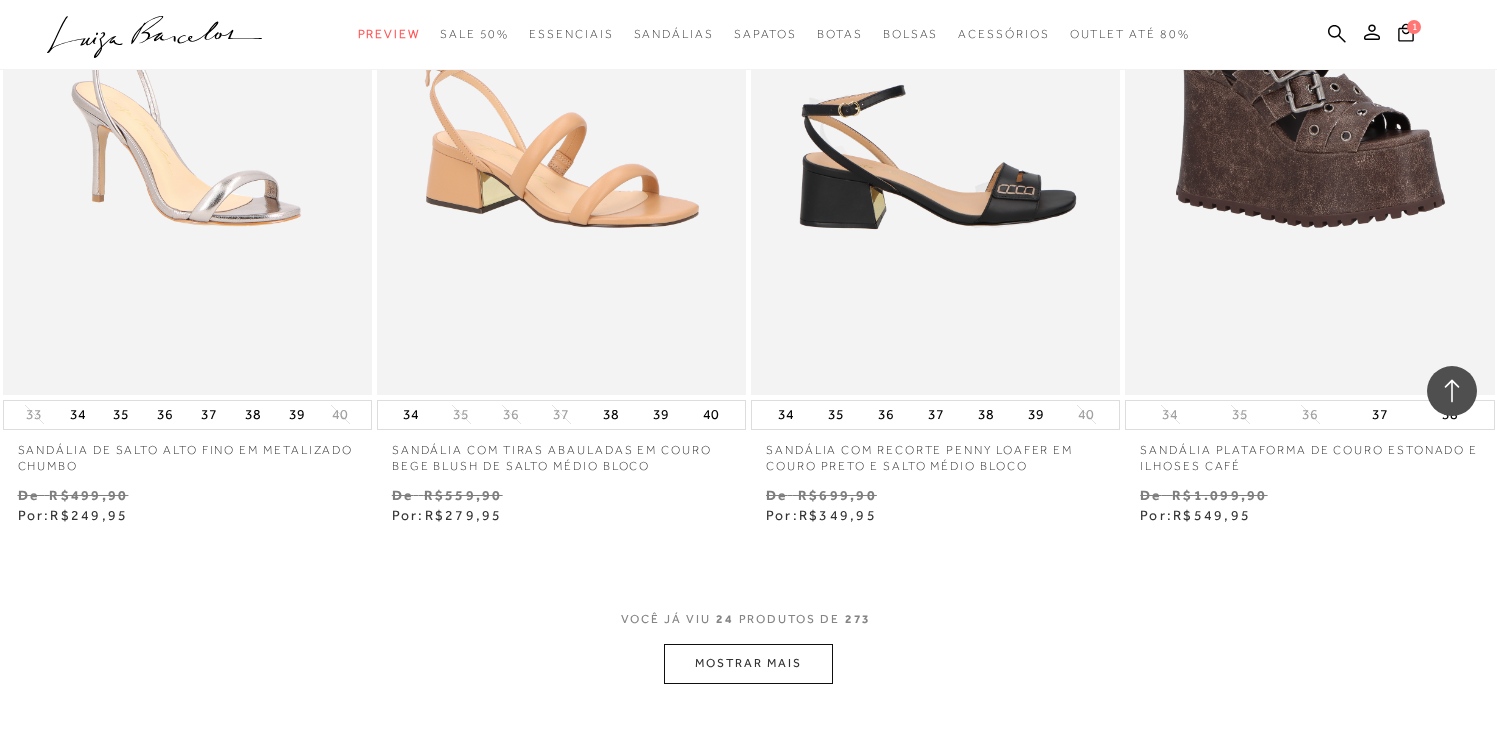 scroll, scrollTop: 4010, scrollLeft: 0, axis: vertical 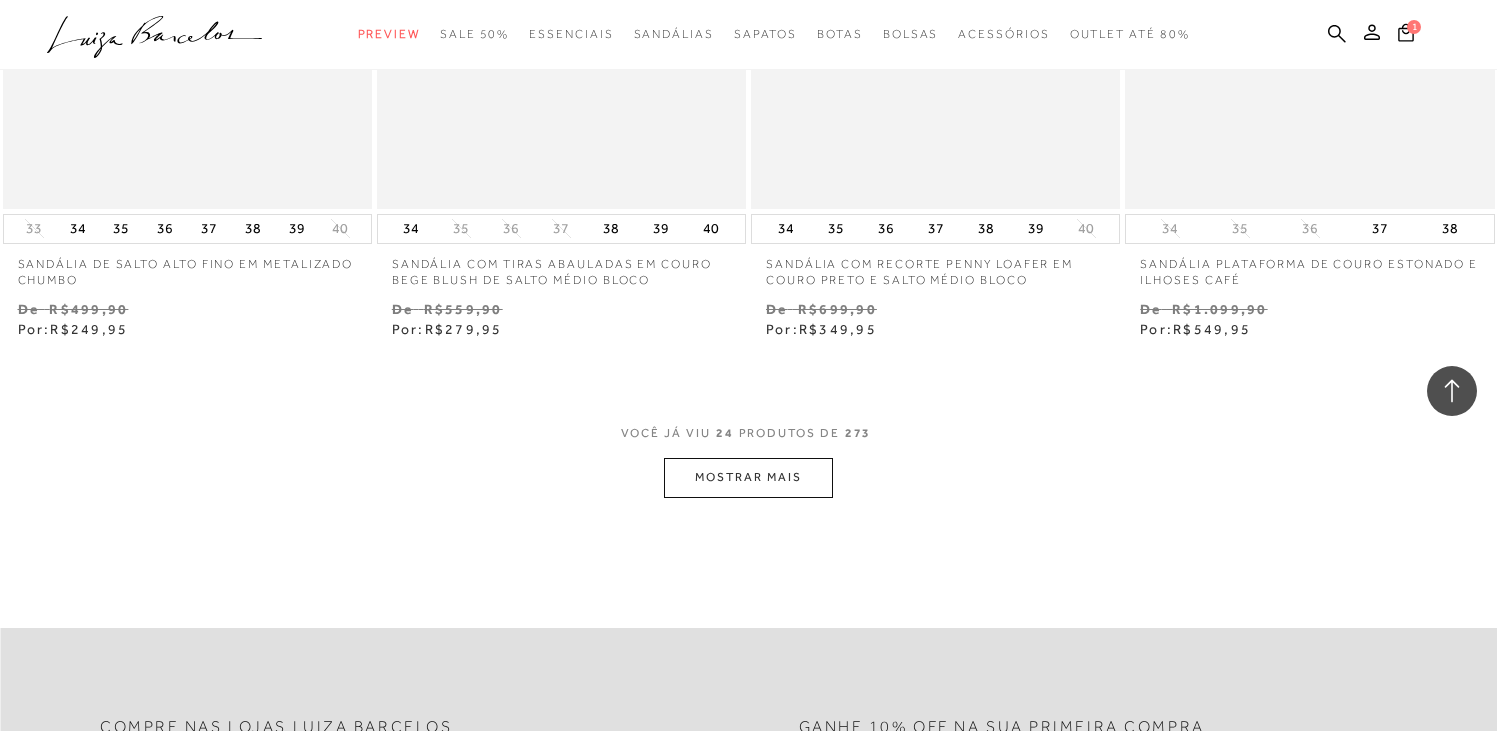 click on "MOSTRAR MAIS" at bounding box center [748, 477] 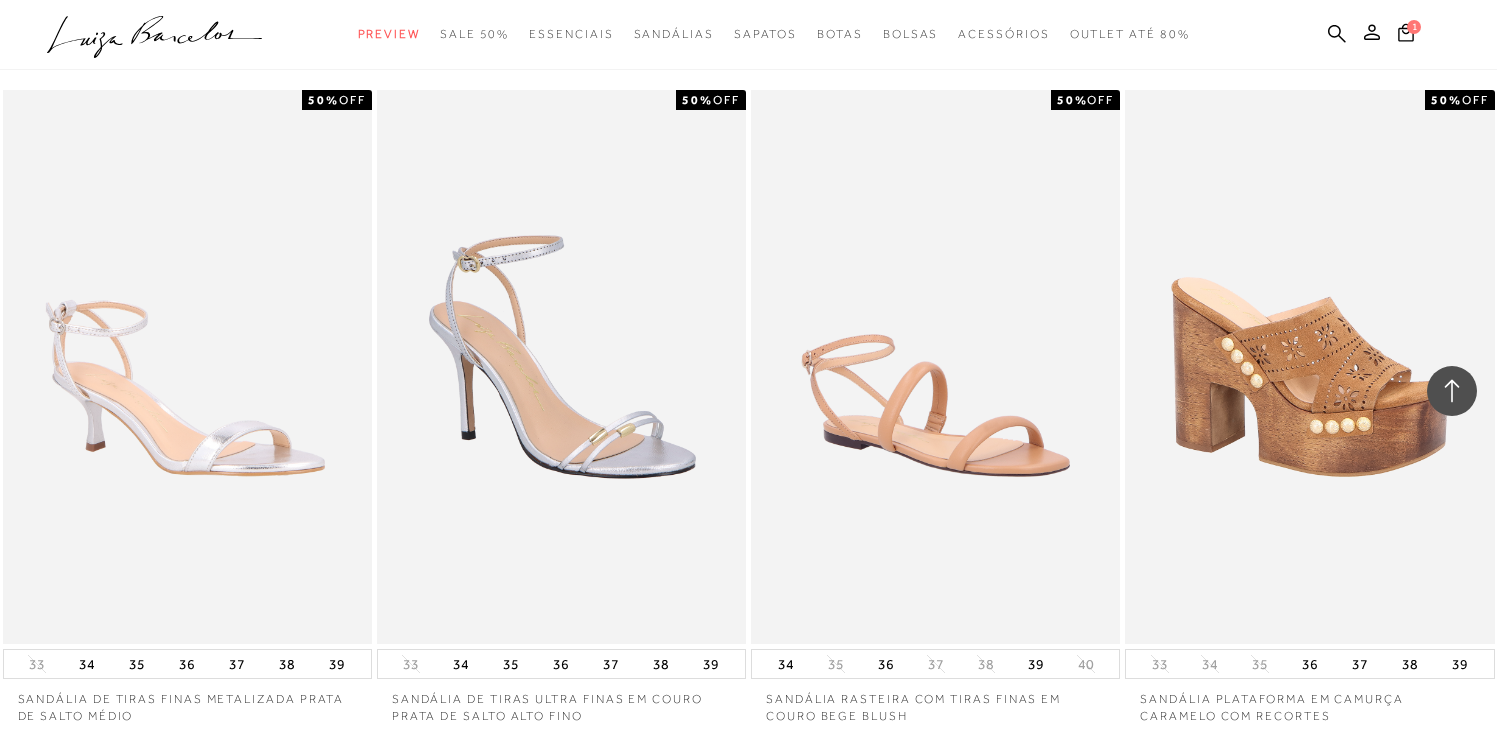 scroll, scrollTop: 8088, scrollLeft: 0, axis: vertical 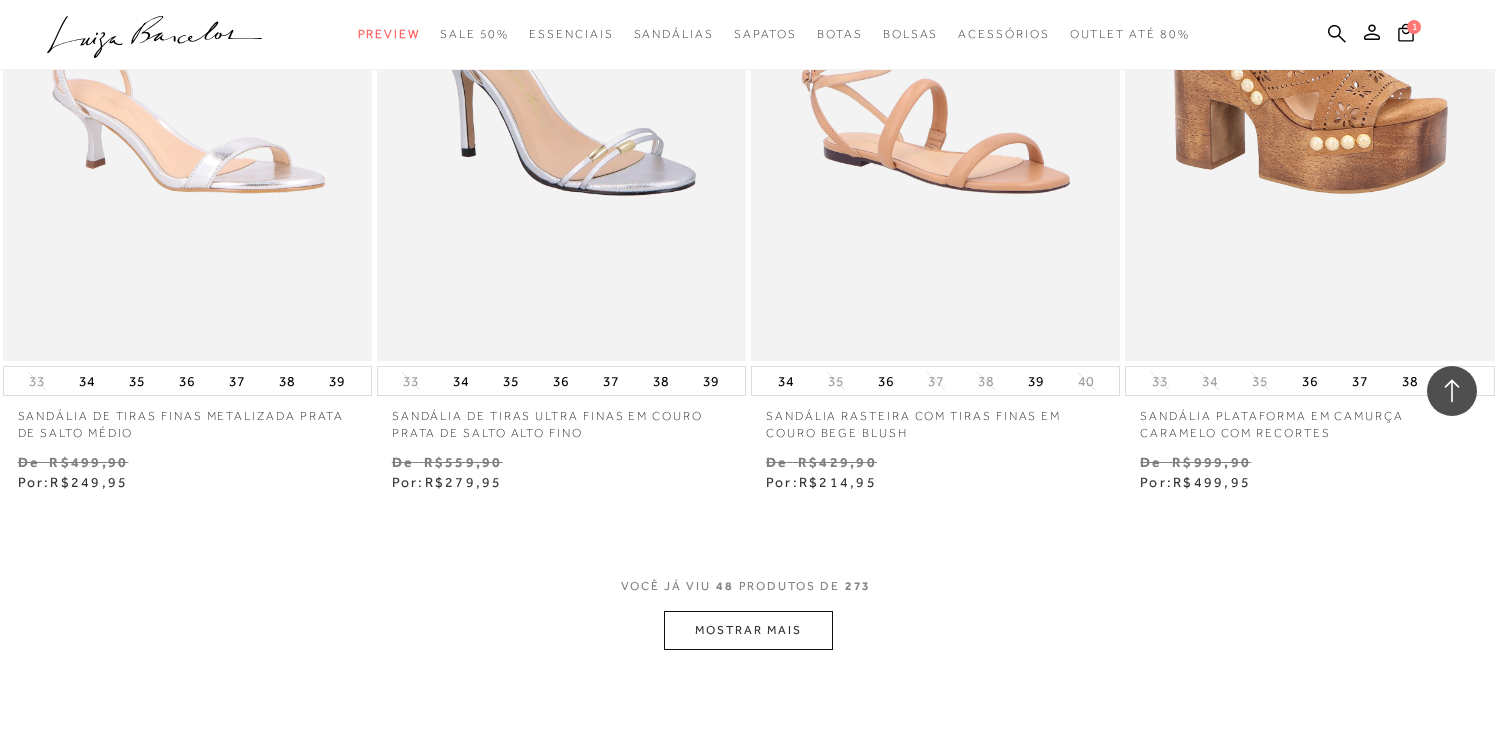 click on "MOSTRAR MAIS" at bounding box center [748, 630] 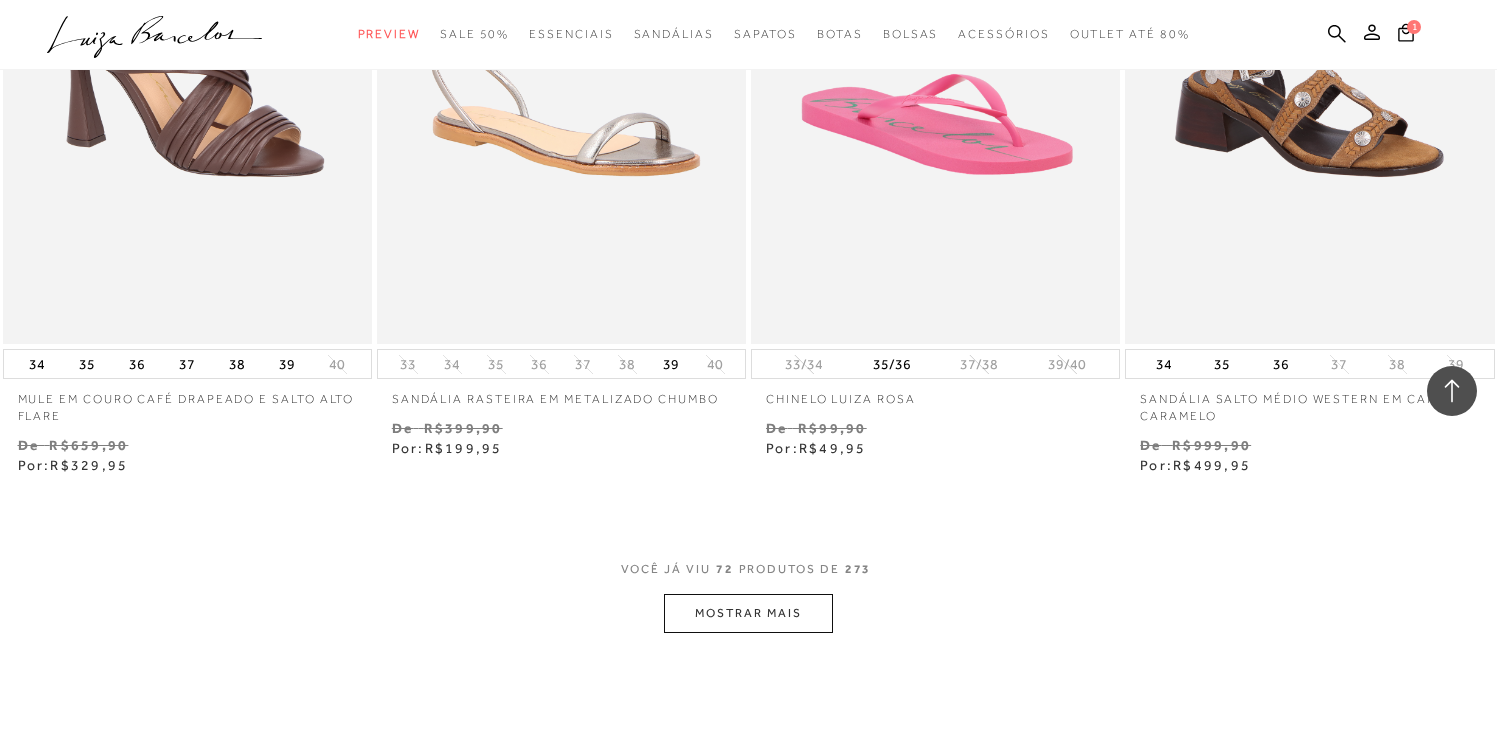 scroll, scrollTop: 12340, scrollLeft: 0, axis: vertical 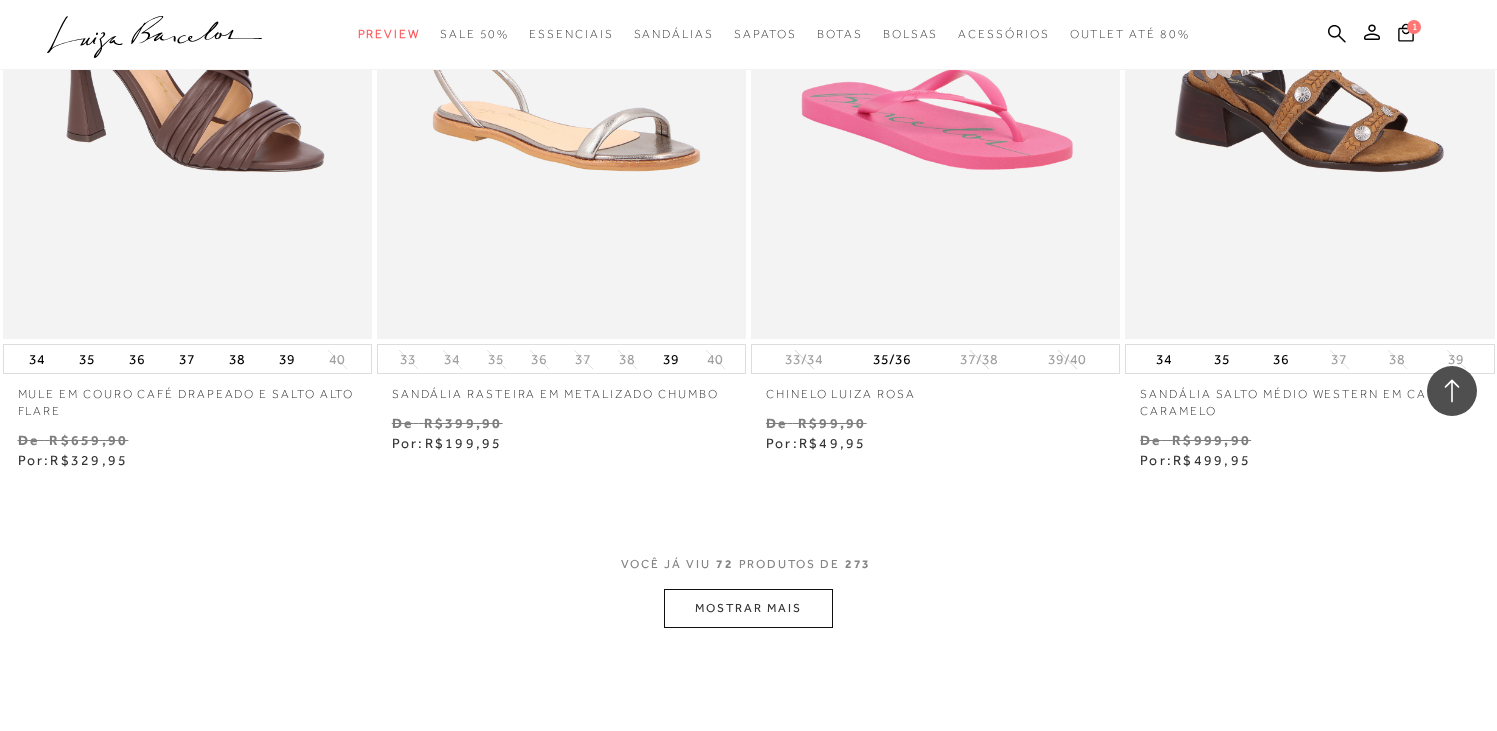 click on "MOSTRAR MAIS" at bounding box center (748, 608) 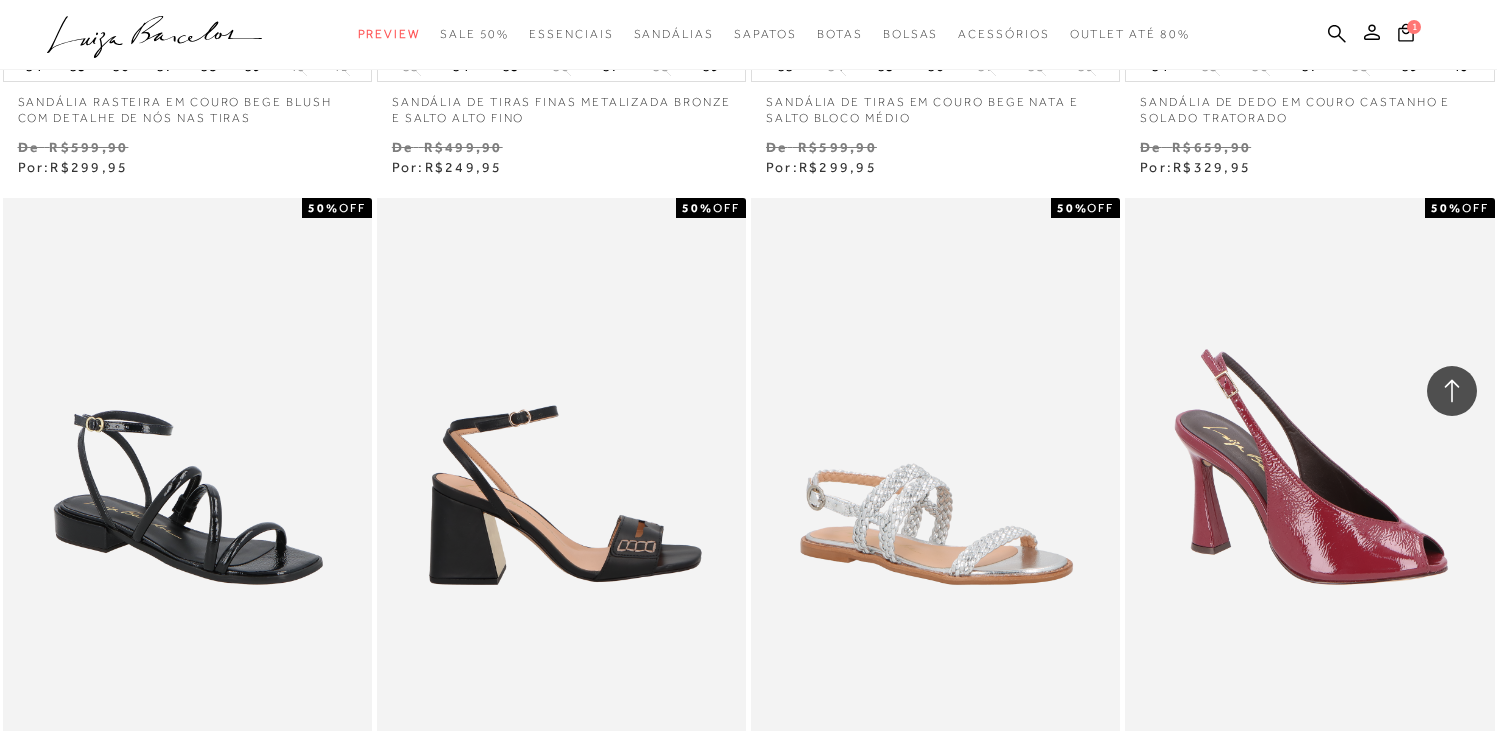 scroll, scrollTop: 14950, scrollLeft: 0, axis: vertical 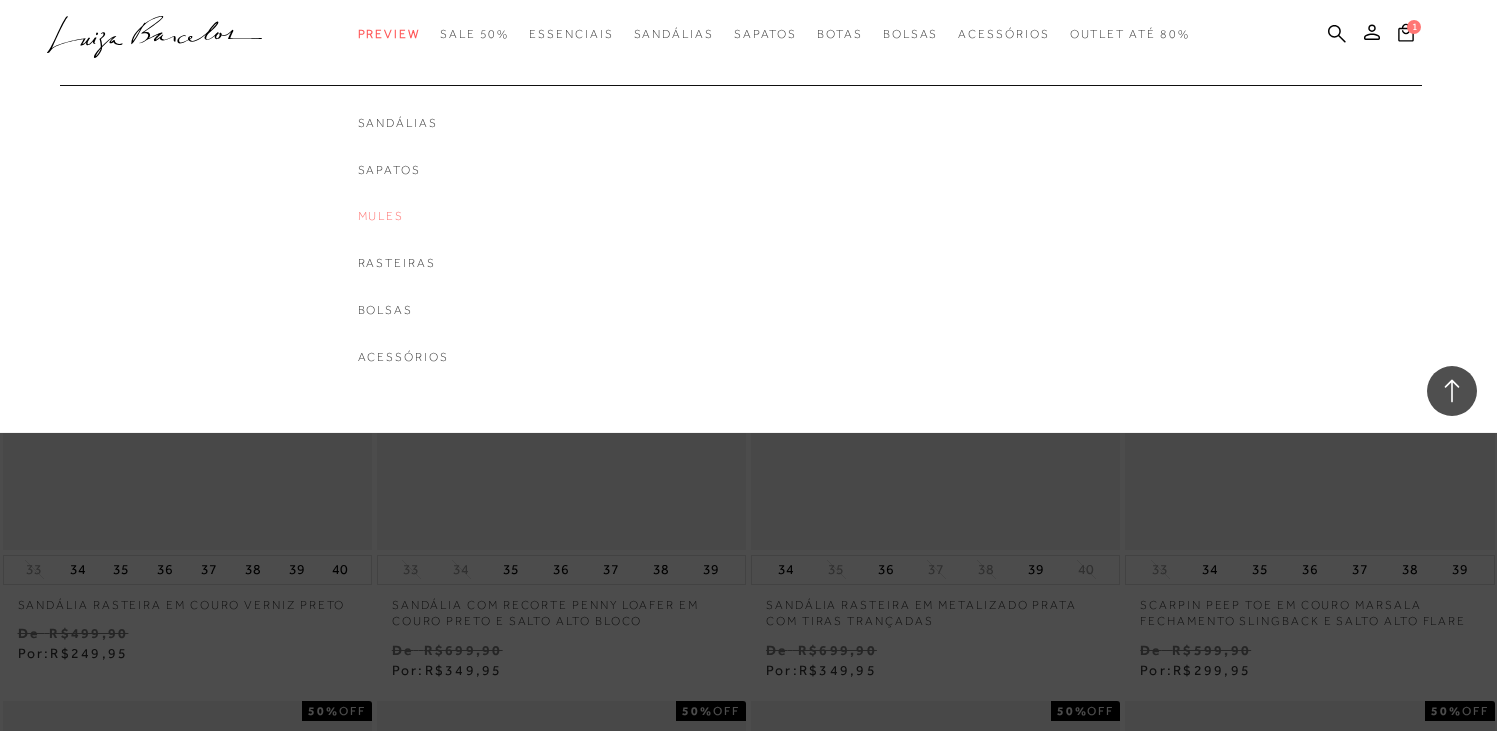 click on "Mules" at bounding box center (403, 216) 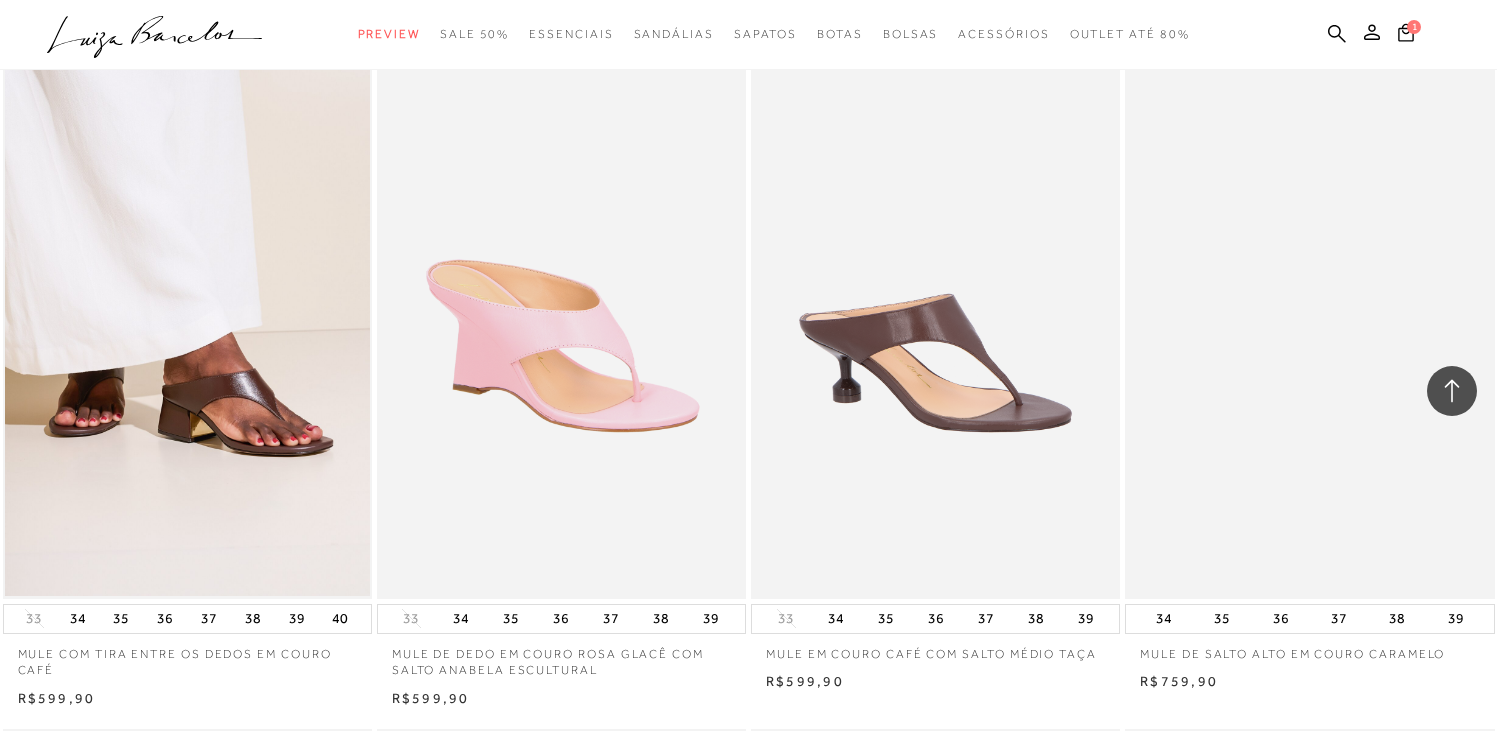 scroll, scrollTop: 2162, scrollLeft: 0, axis: vertical 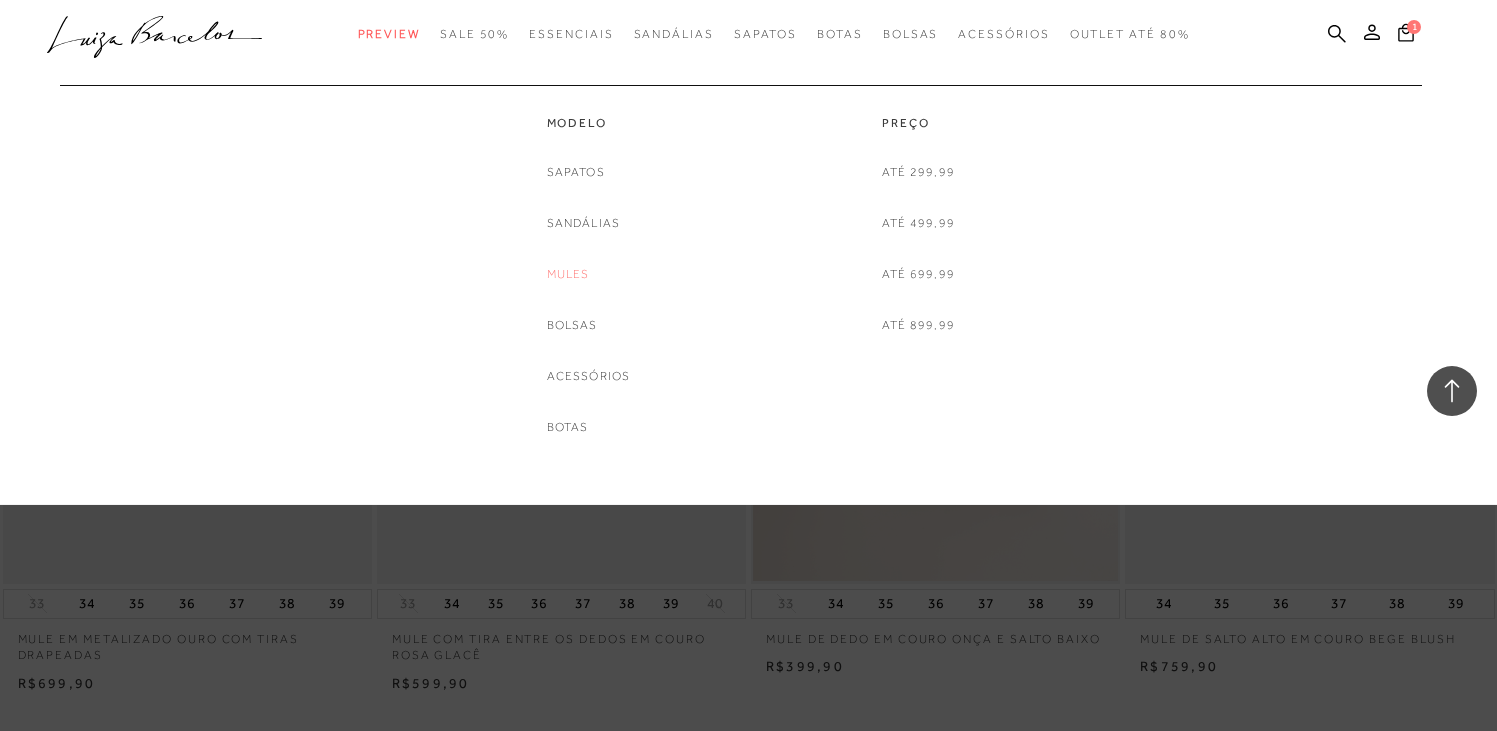 click on "Mules" at bounding box center (568, 274) 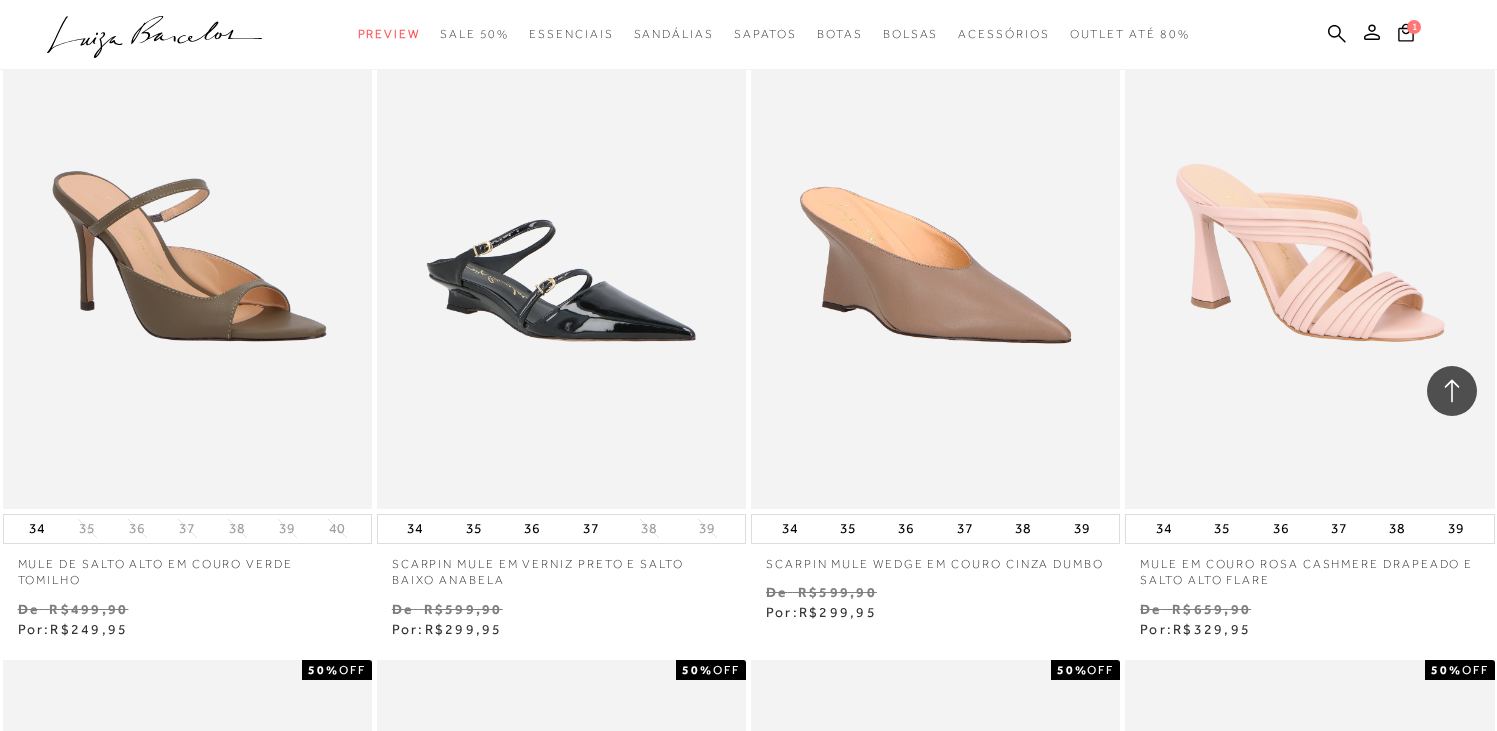 scroll, scrollTop: 3279, scrollLeft: 0, axis: vertical 